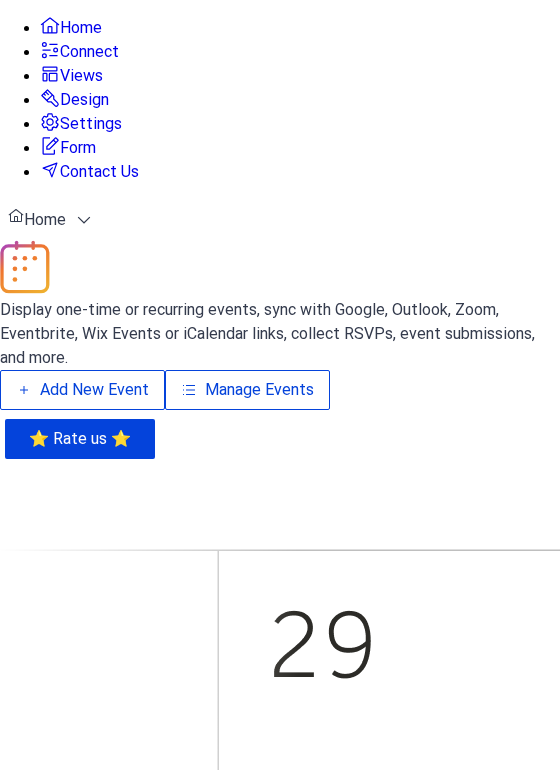 scroll, scrollTop: 0, scrollLeft: 0, axis: both 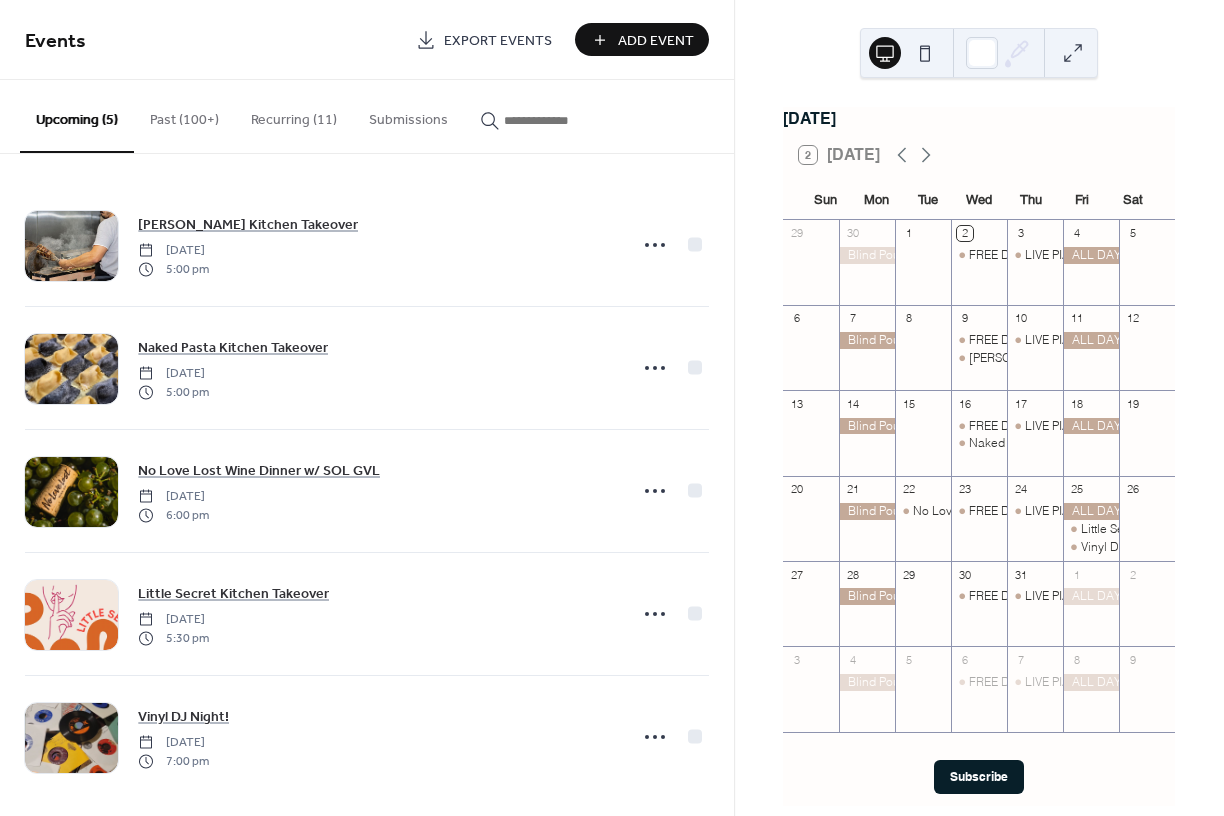 click at bounding box center (1073, 53) 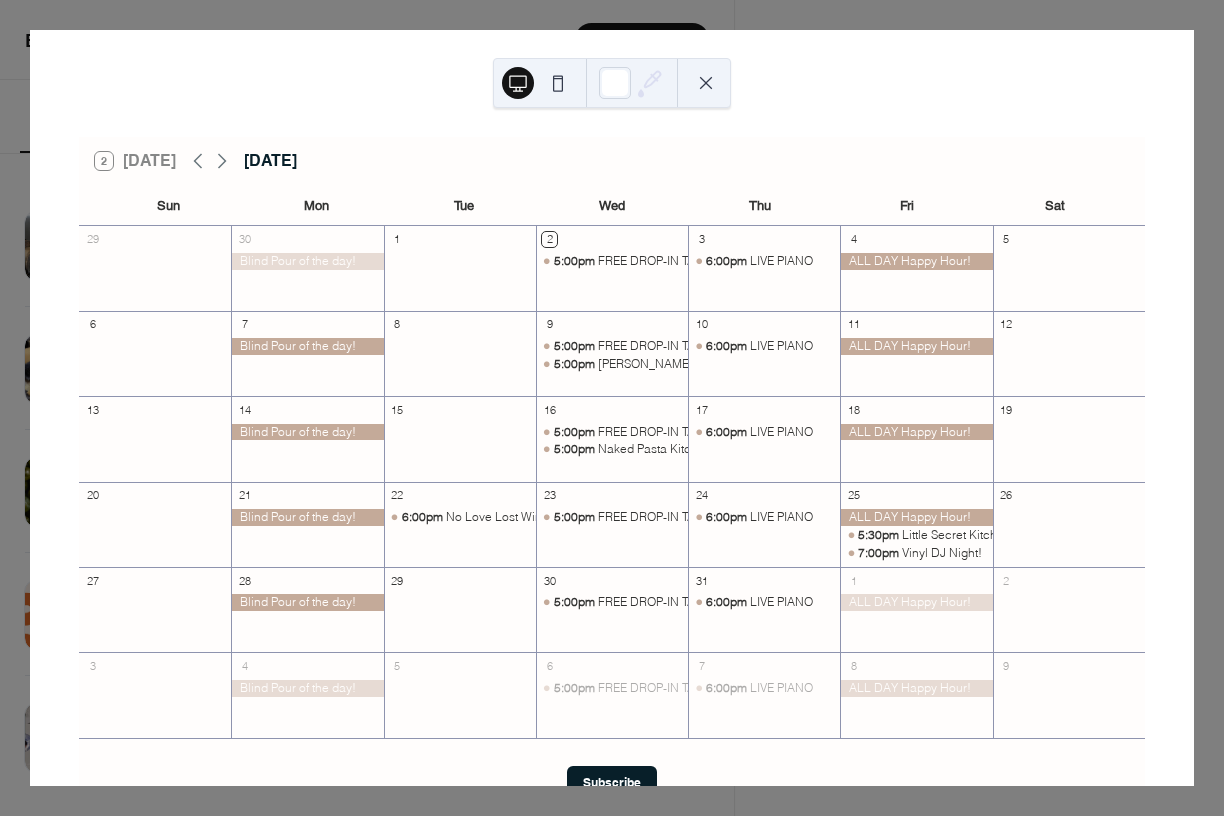 click at bounding box center (706, 83) 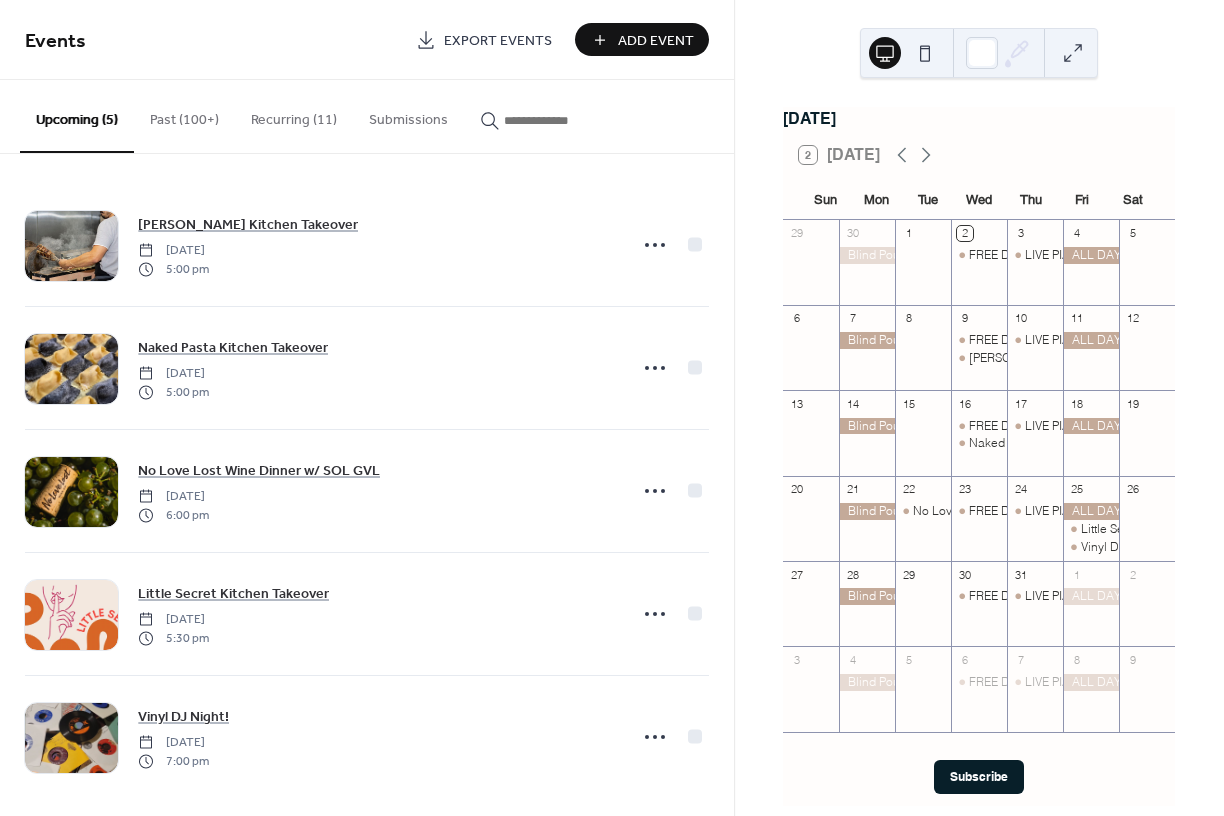 click on "Add Event" at bounding box center (656, 41) 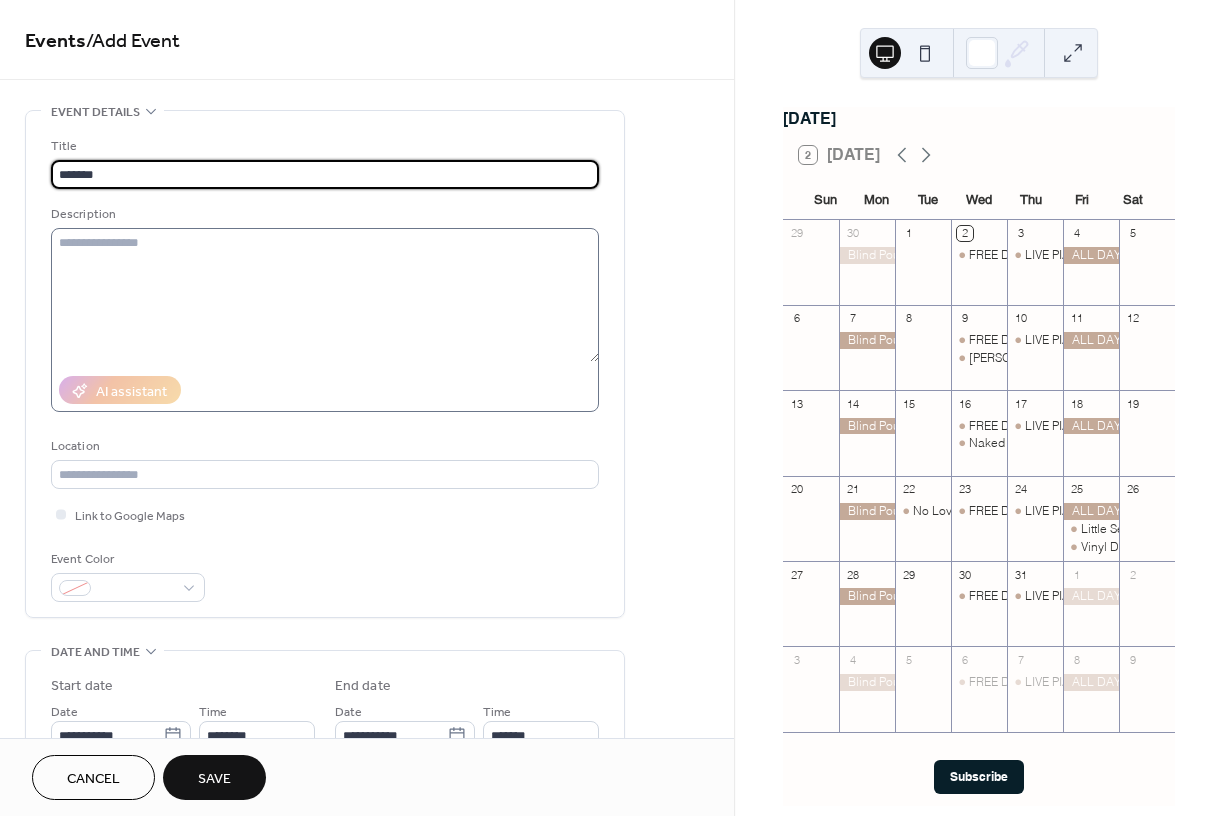 type on "******" 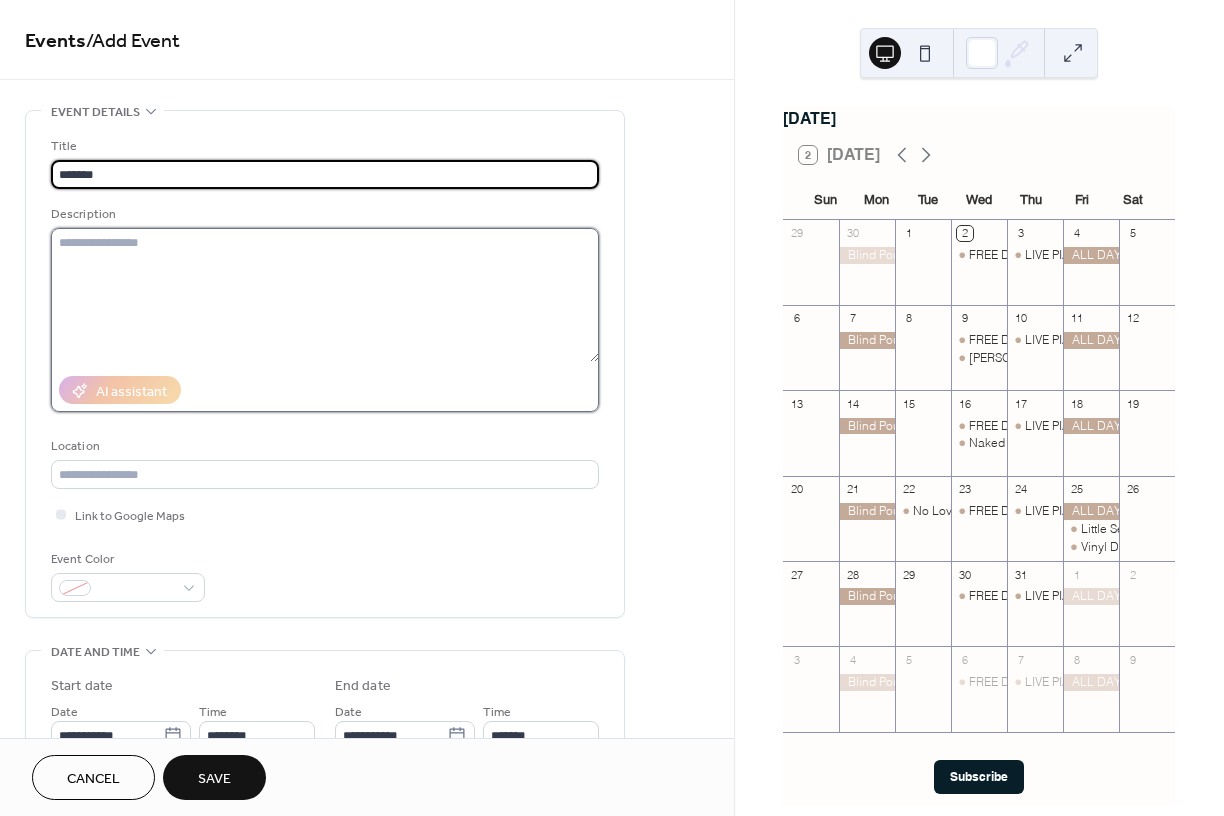 click at bounding box center [325, 295] 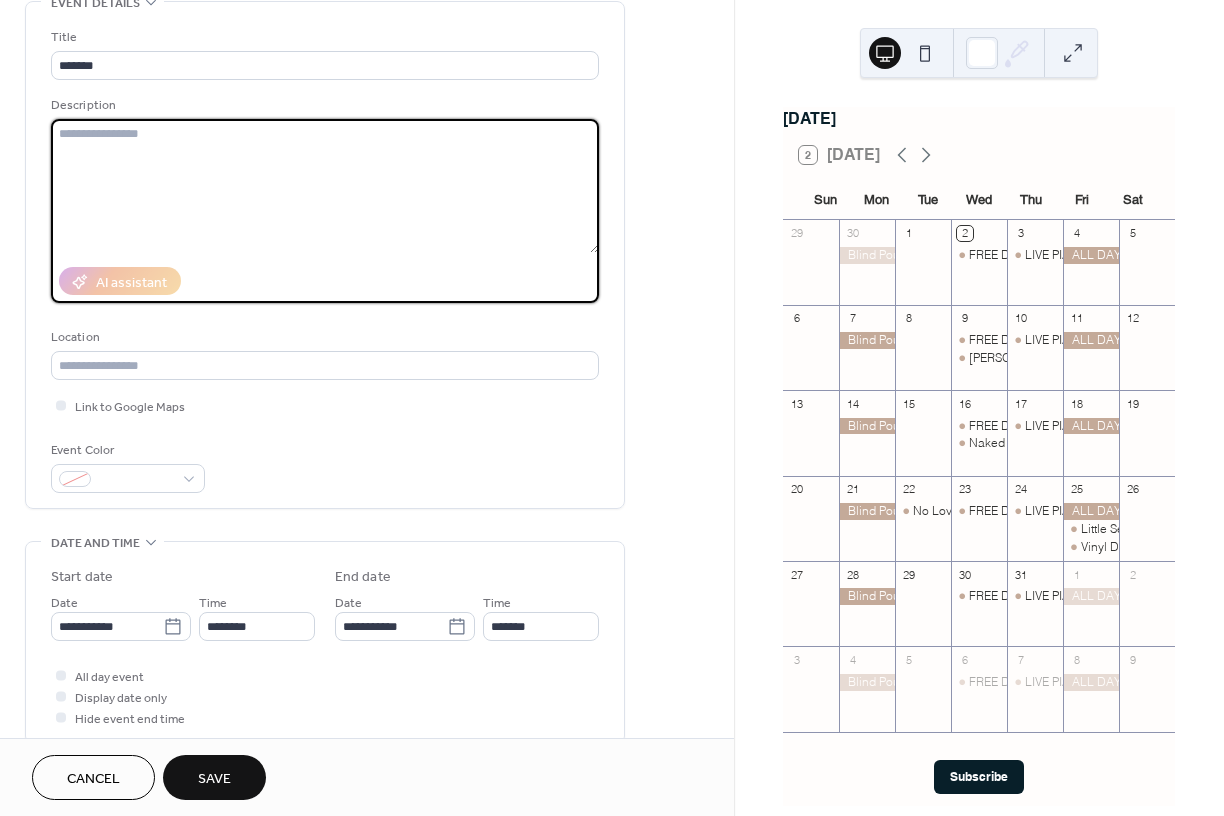 scroll, scrollTop: 136, scrollLeft: 0, axis: vertical 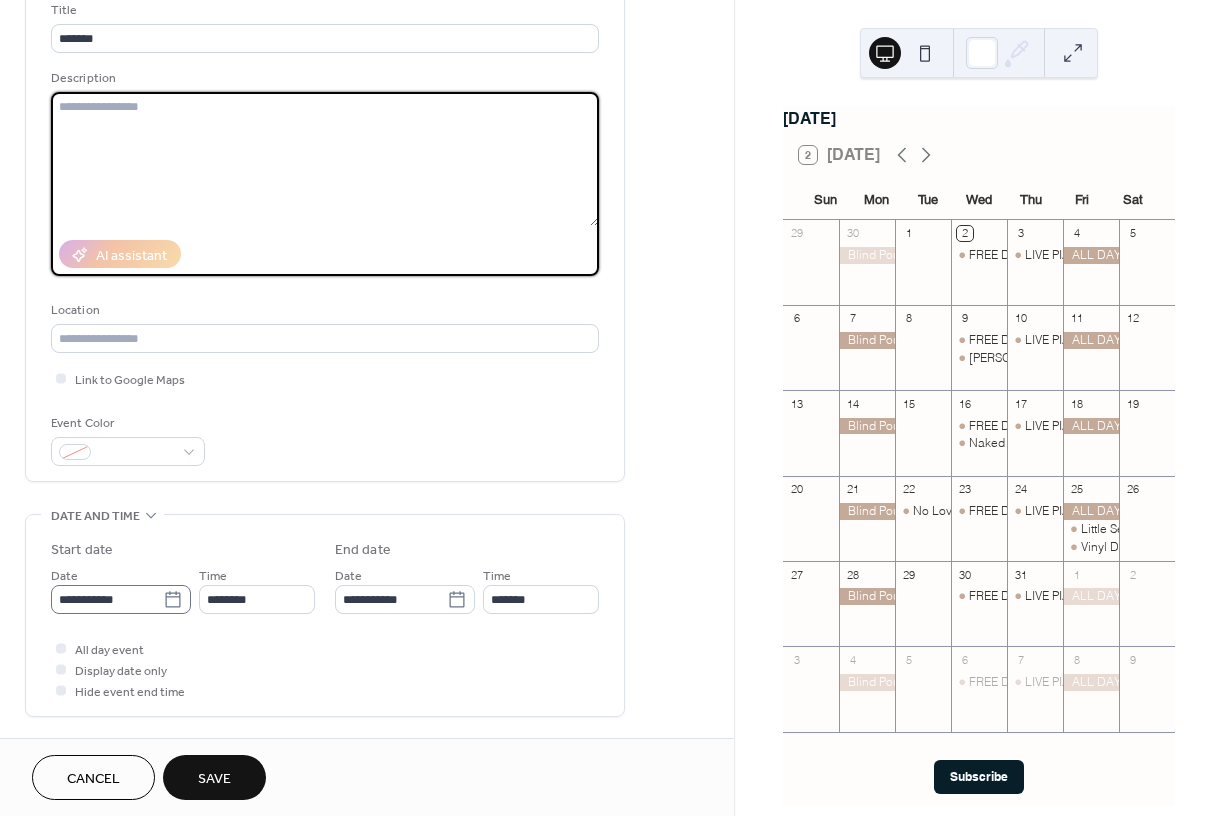 click on "**********" at bounding box center (612, 408) 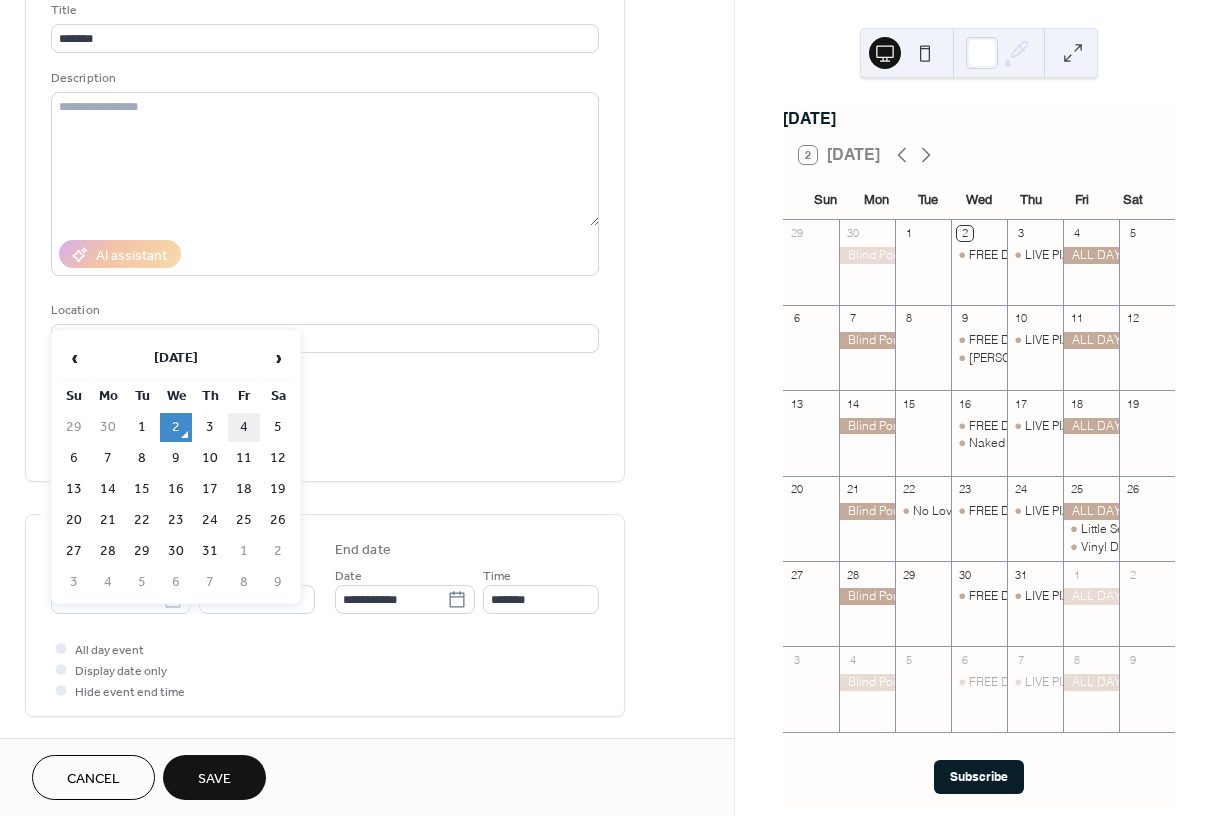 click on "4" at bounding box center (244, 427) 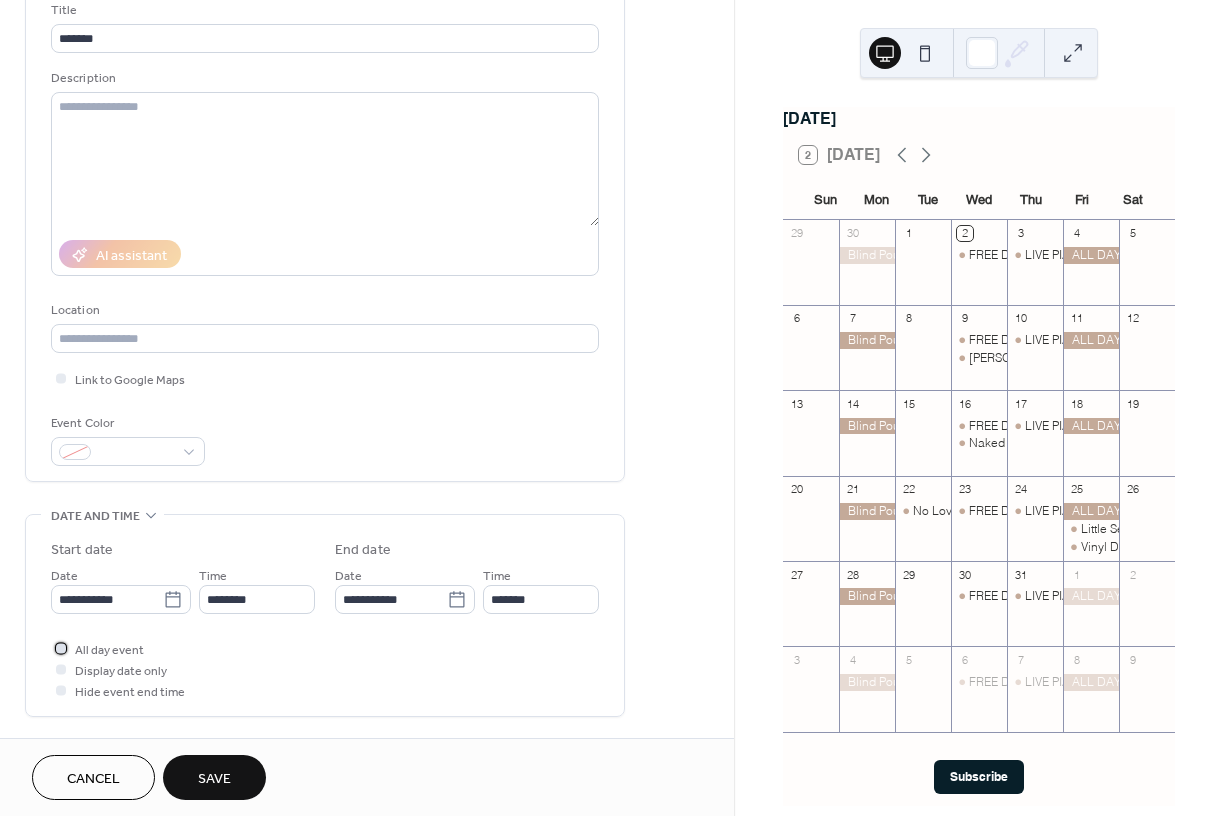 click at bounding box center (61, 648) 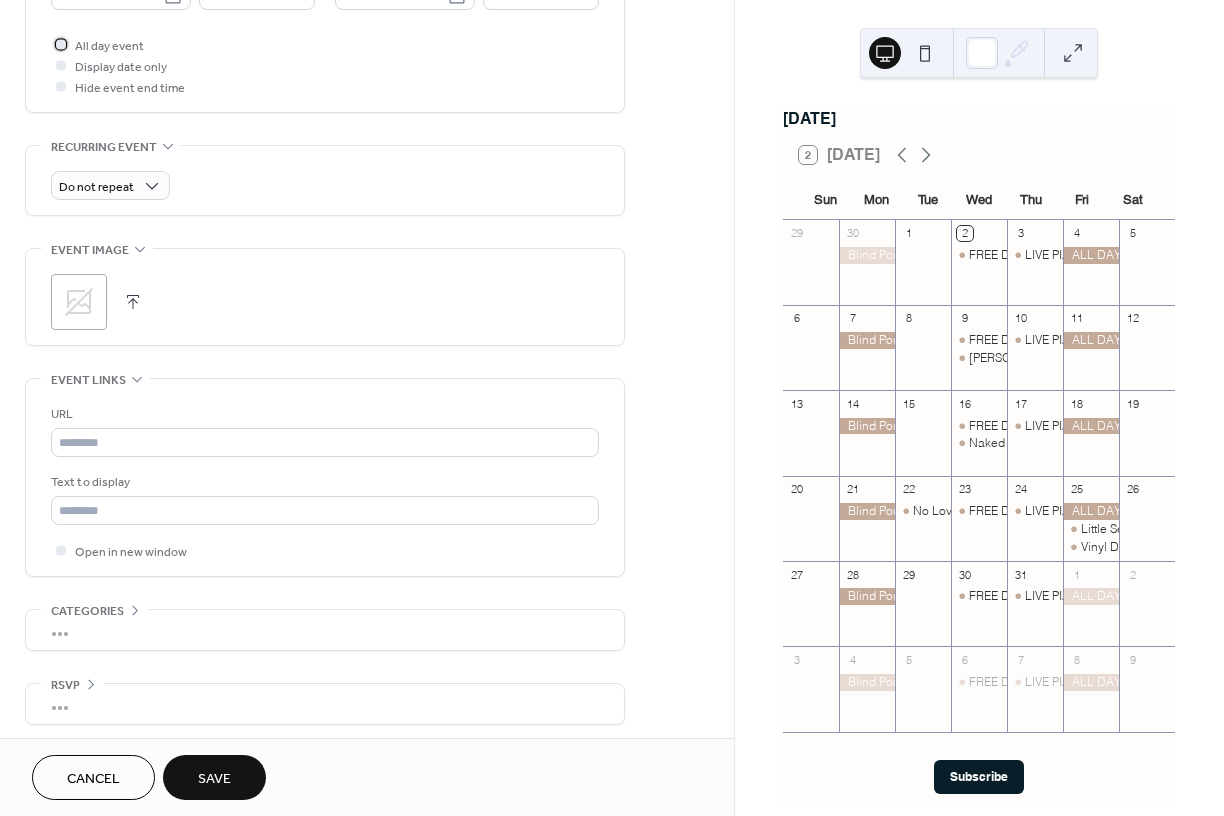 scroll, scrollTop: 747, scrollLeft: 0, axis: vertical 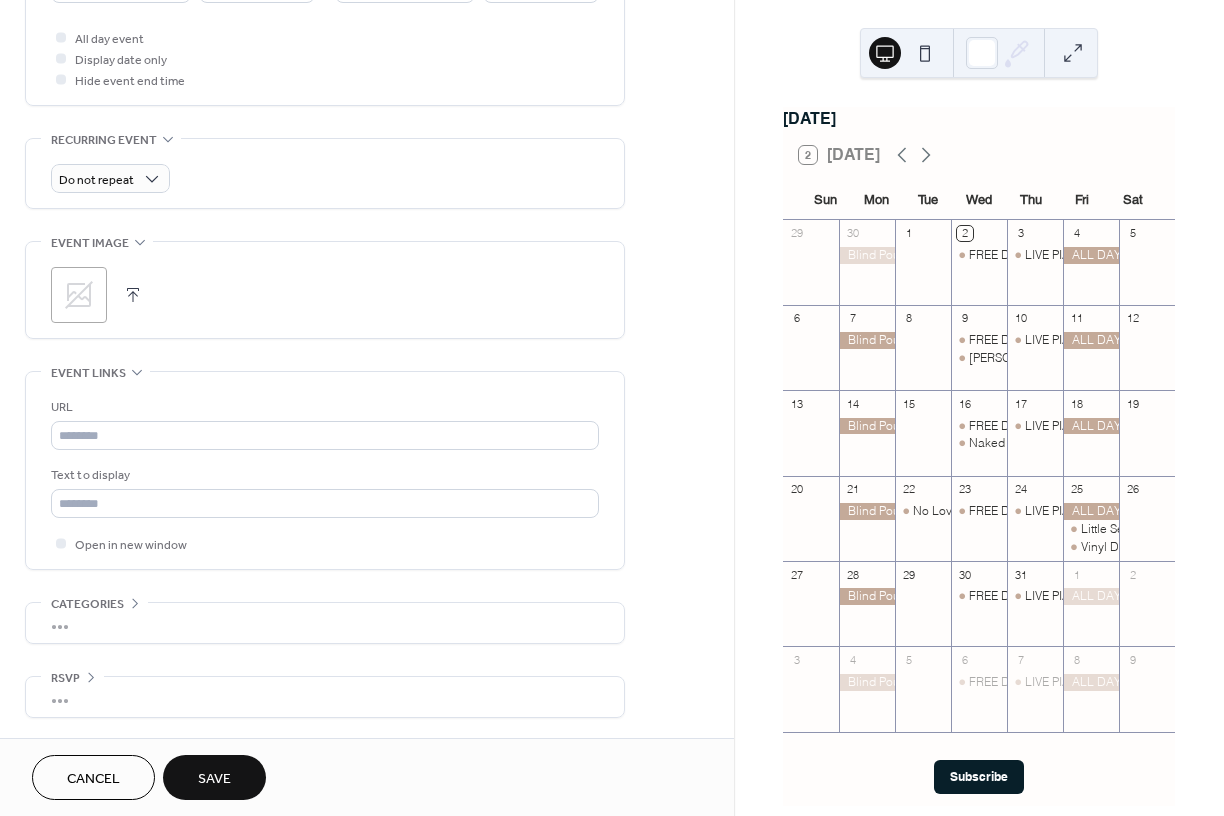 click 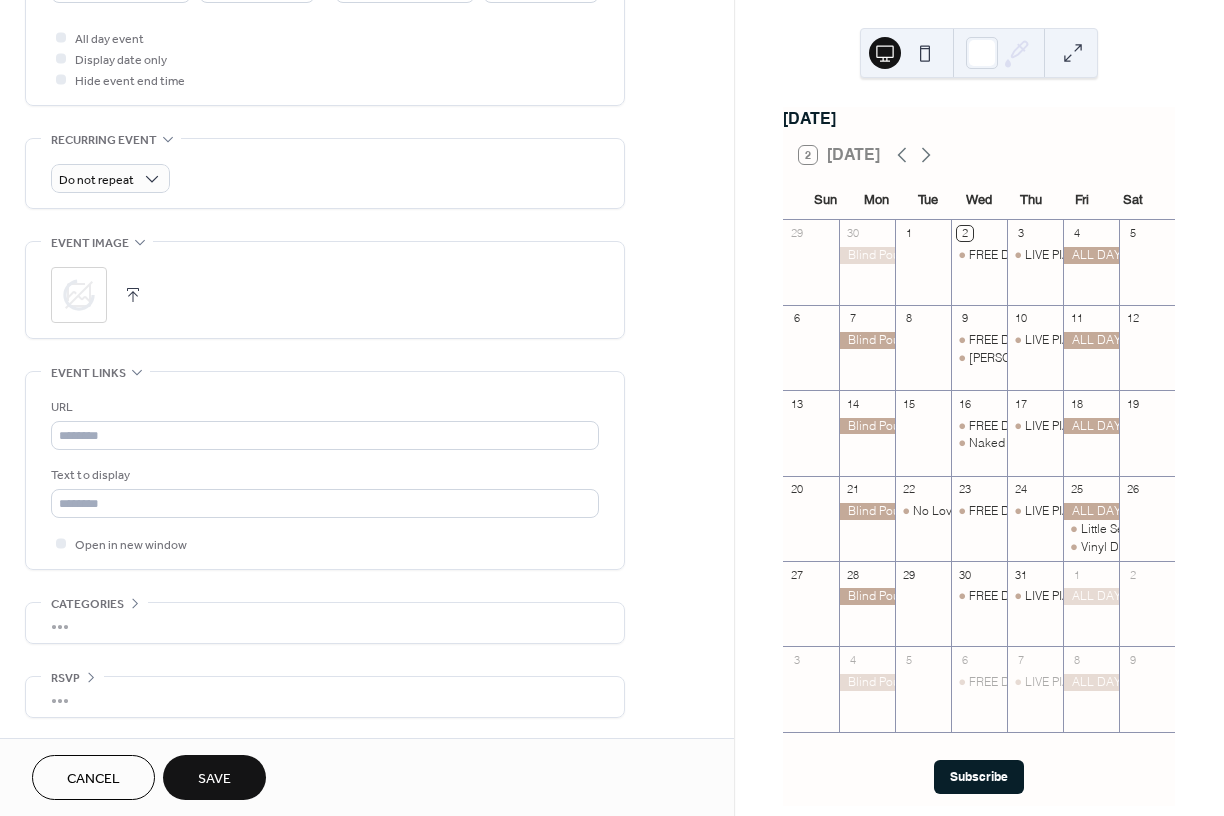 click 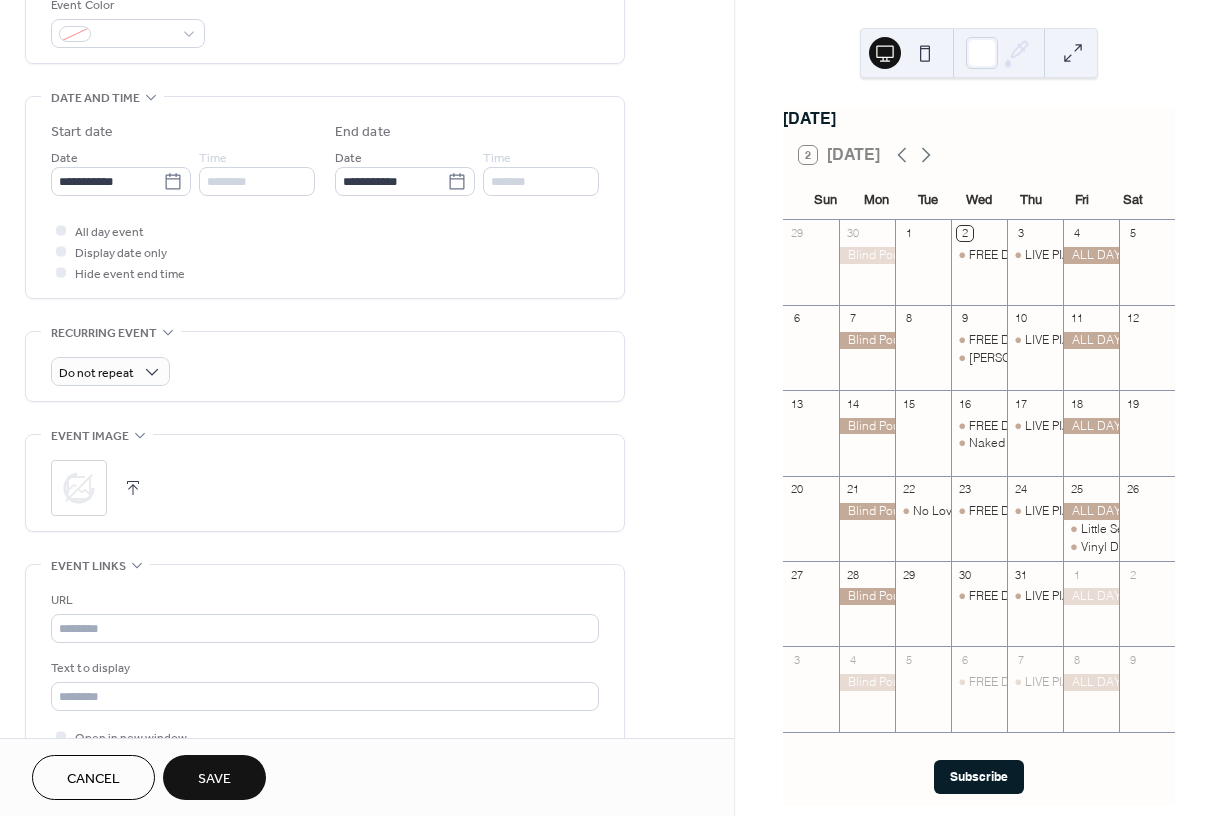 scroll, scrollTop: 747, scrollLeft: 0, axis: vertical 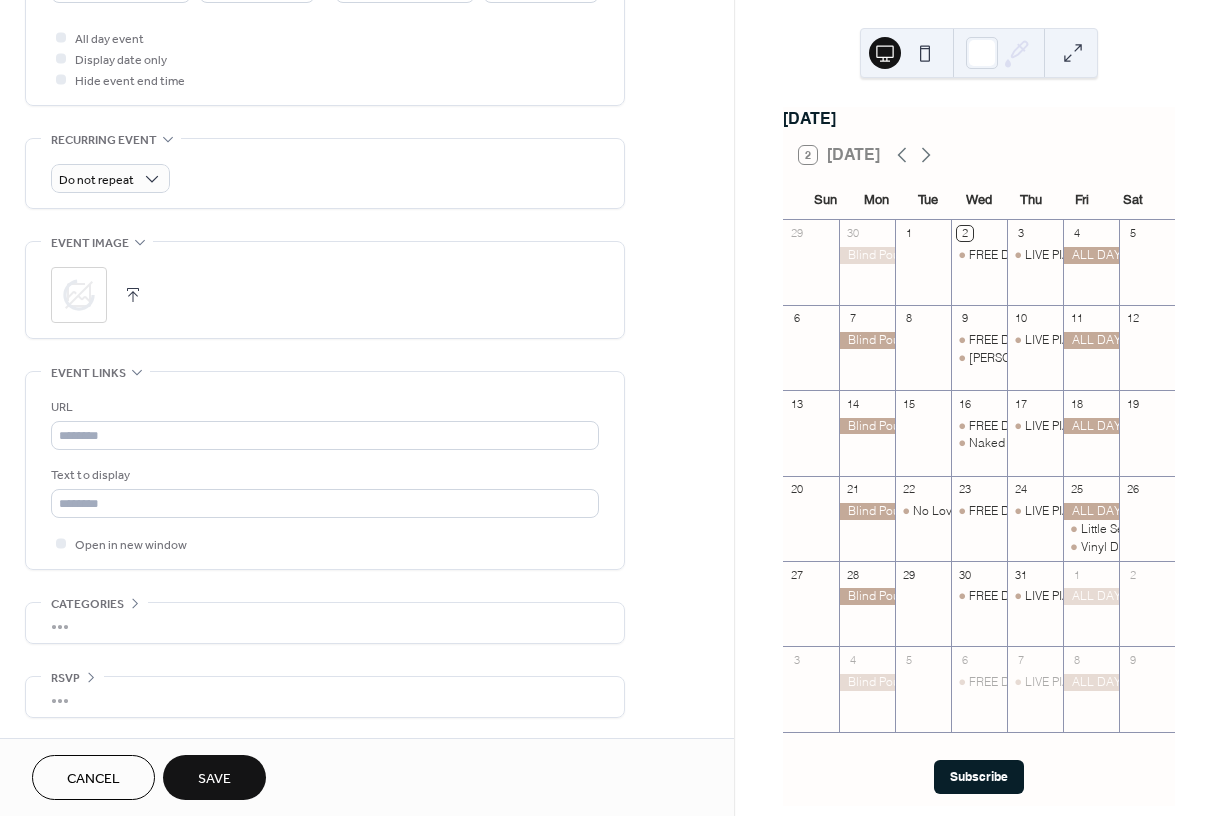 click on "Save" at bounding box center (214, 779) 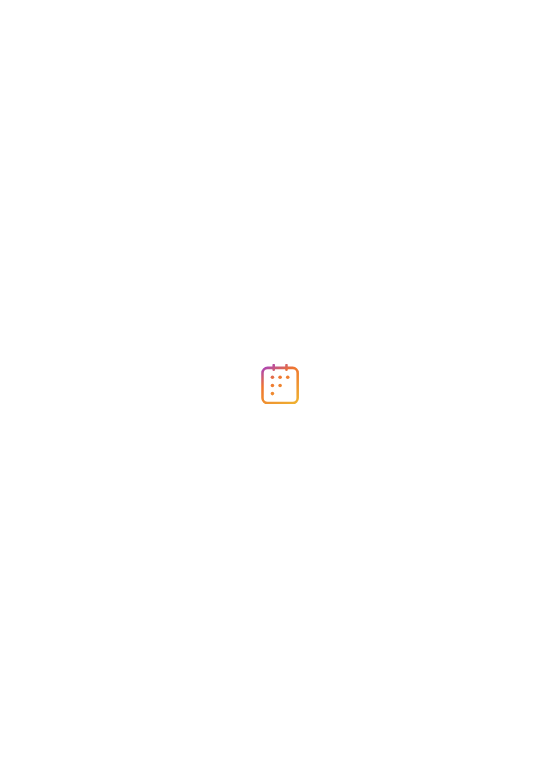 scroll, scrollTop: 0, scrollLeft: 0, axis: both 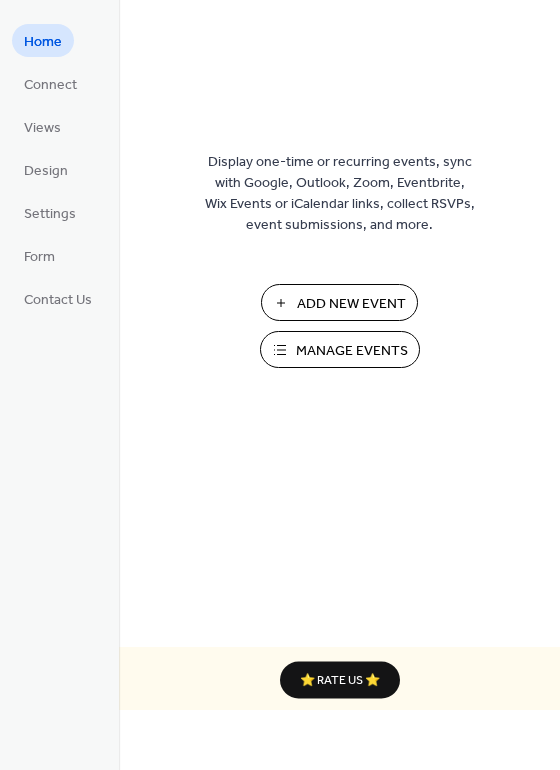 click on "Manage Events" at bounding box center (352, 351) 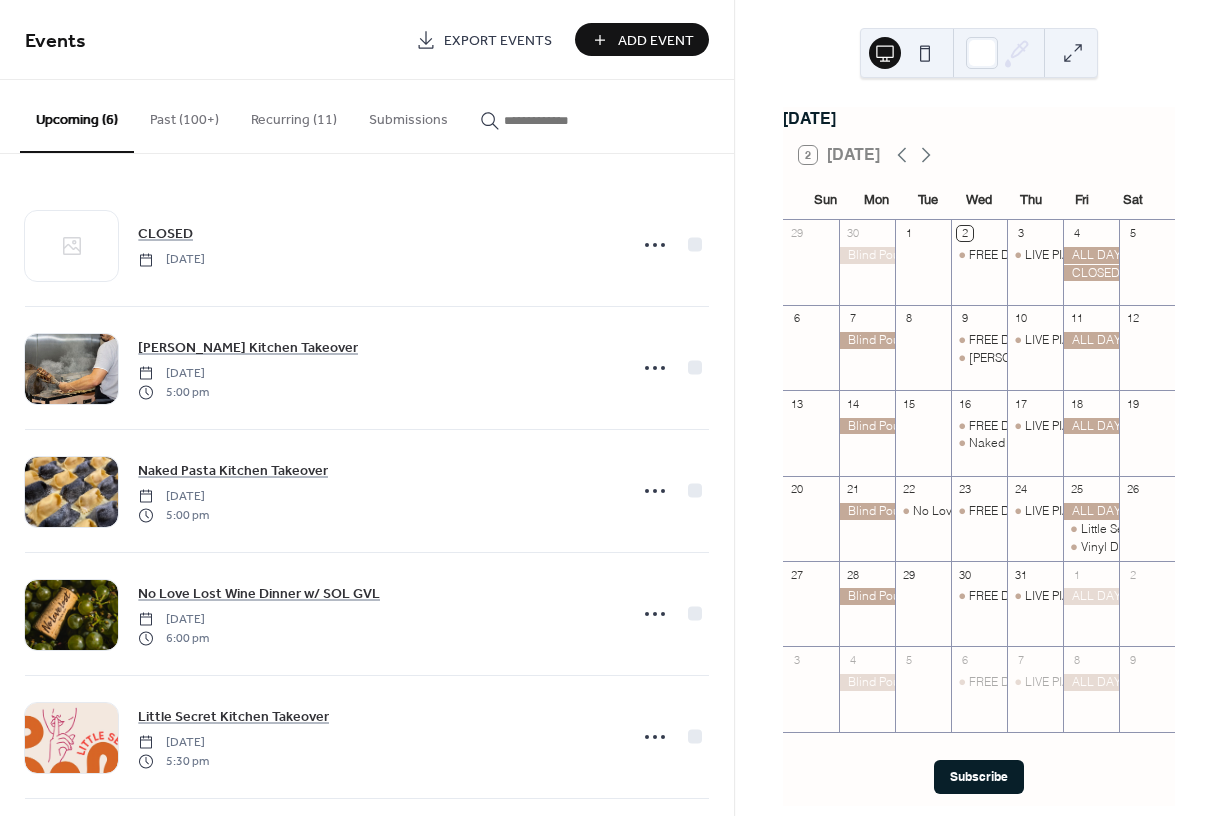 scroll, scrollTop: 0, scrollLeft: 0, axis: both 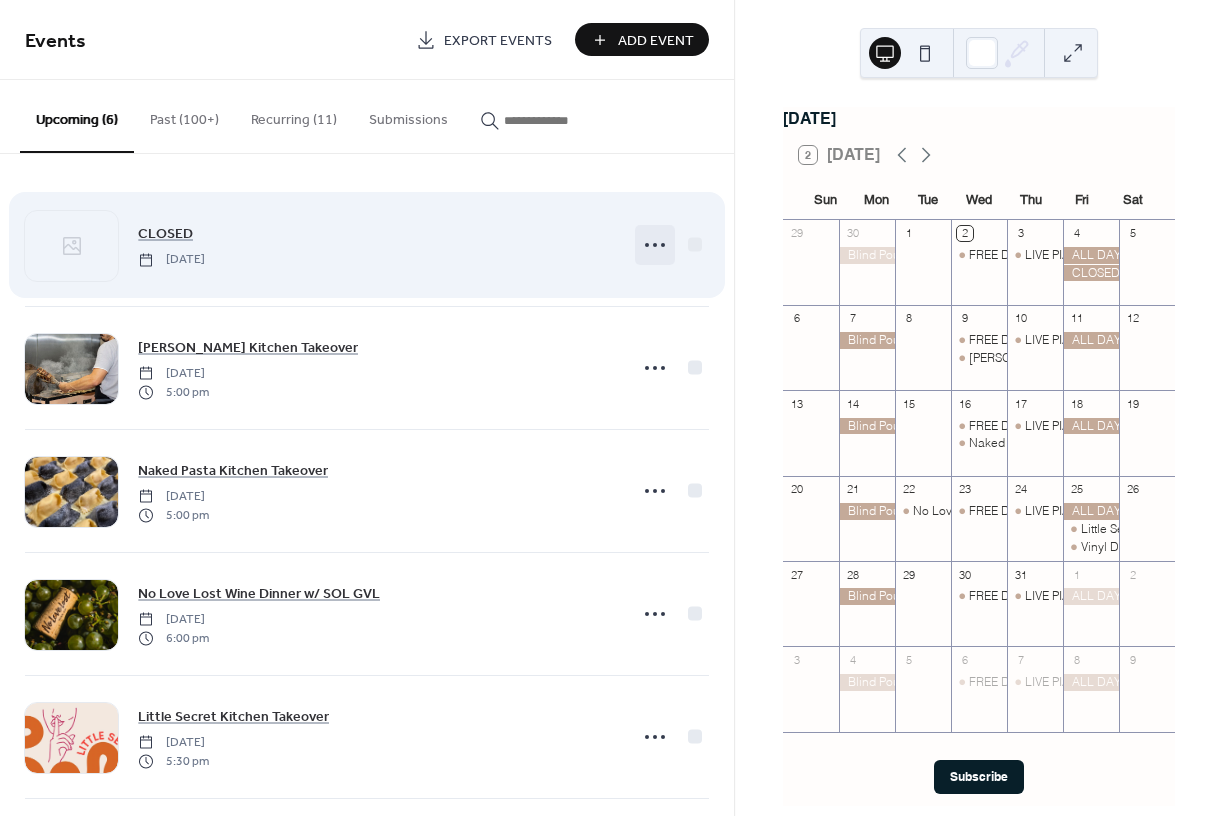 click 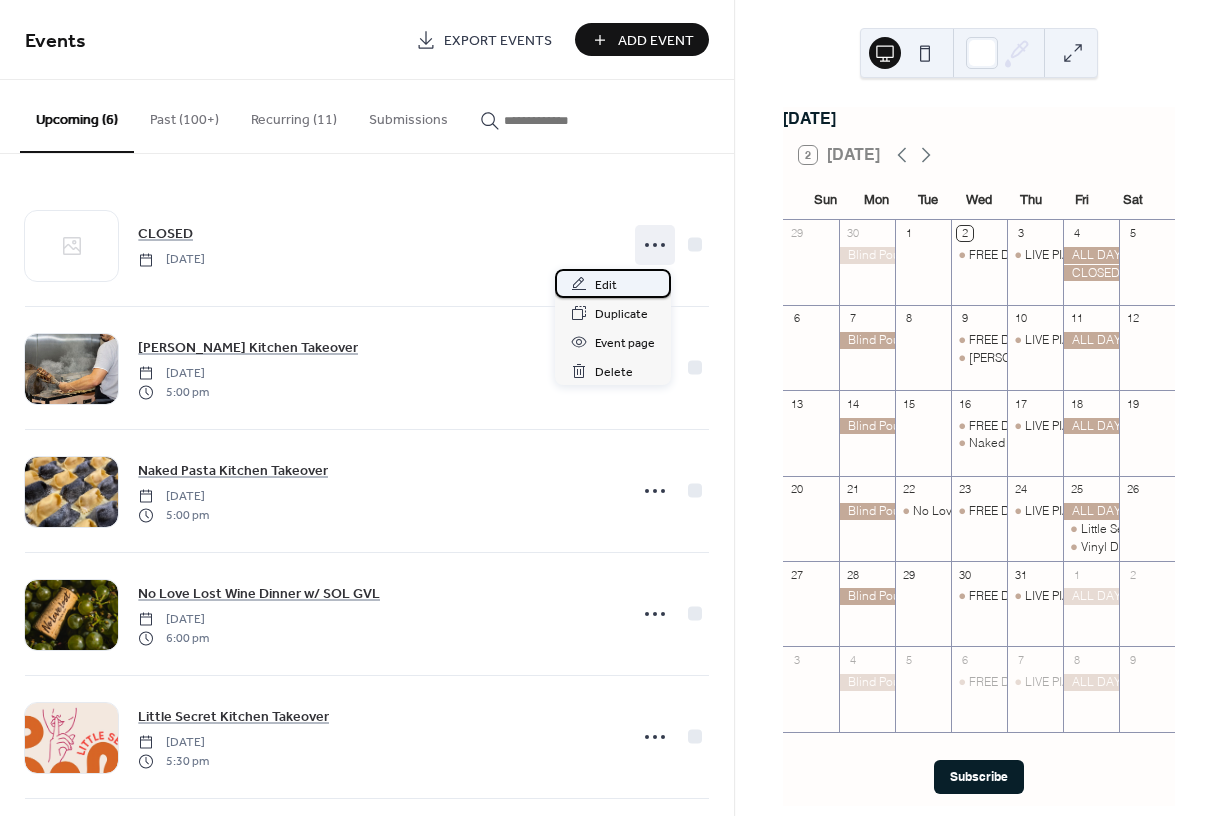 click on "Edit" at bounding box center (613, 283) 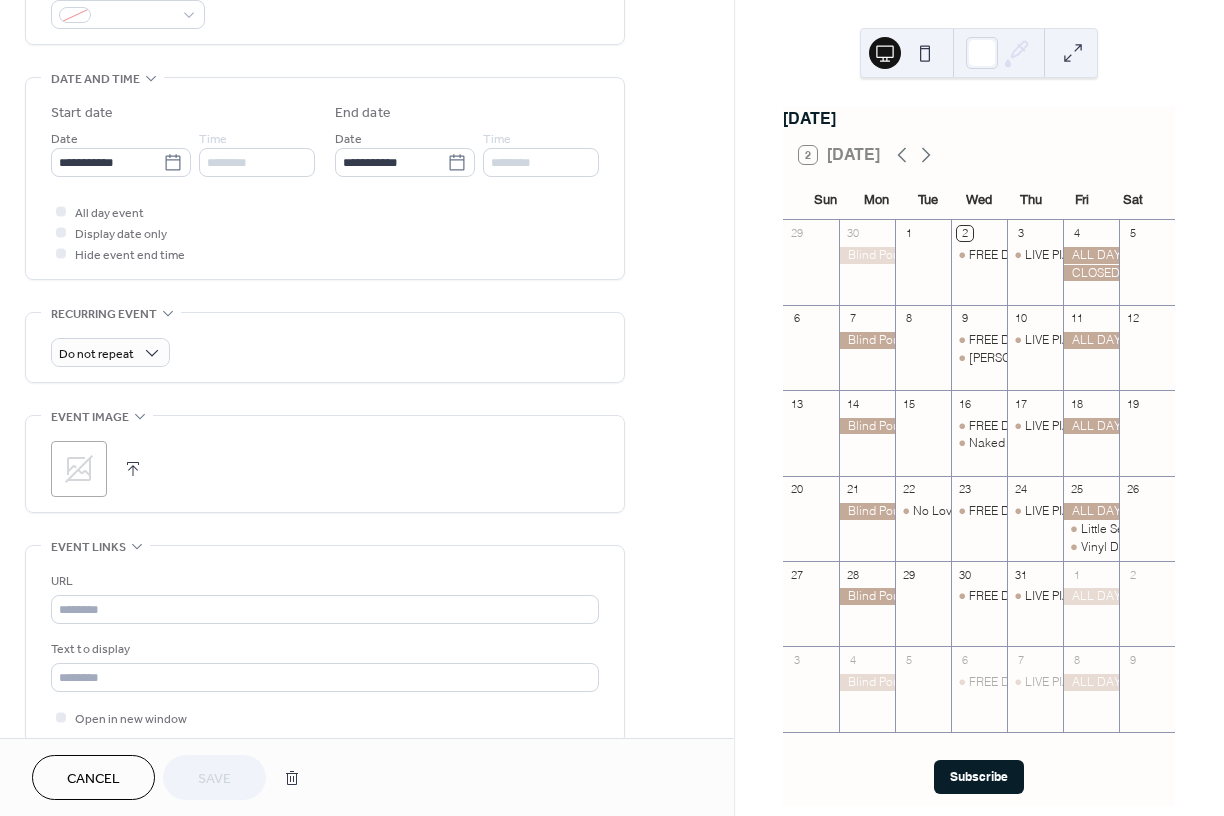 scroll, scrollTop: 575, scrollLeft: 0, axis: vertical 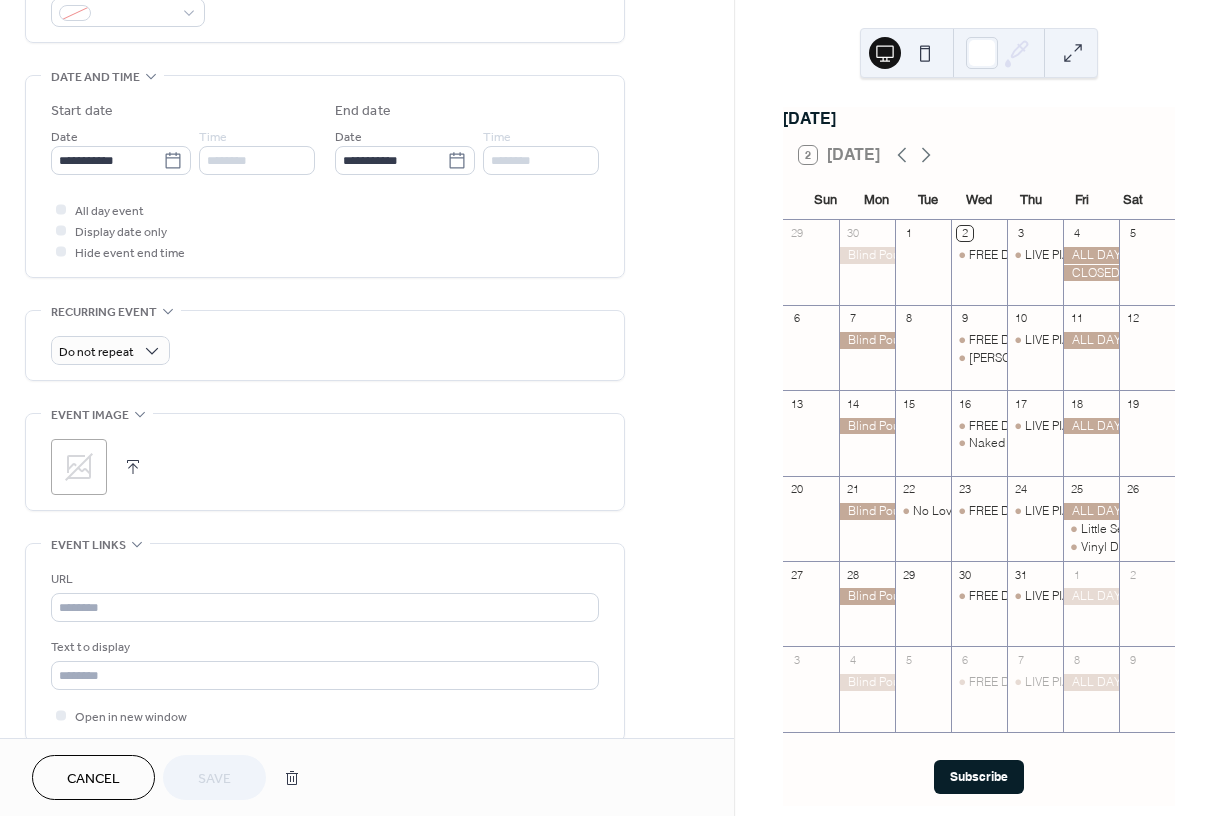 click 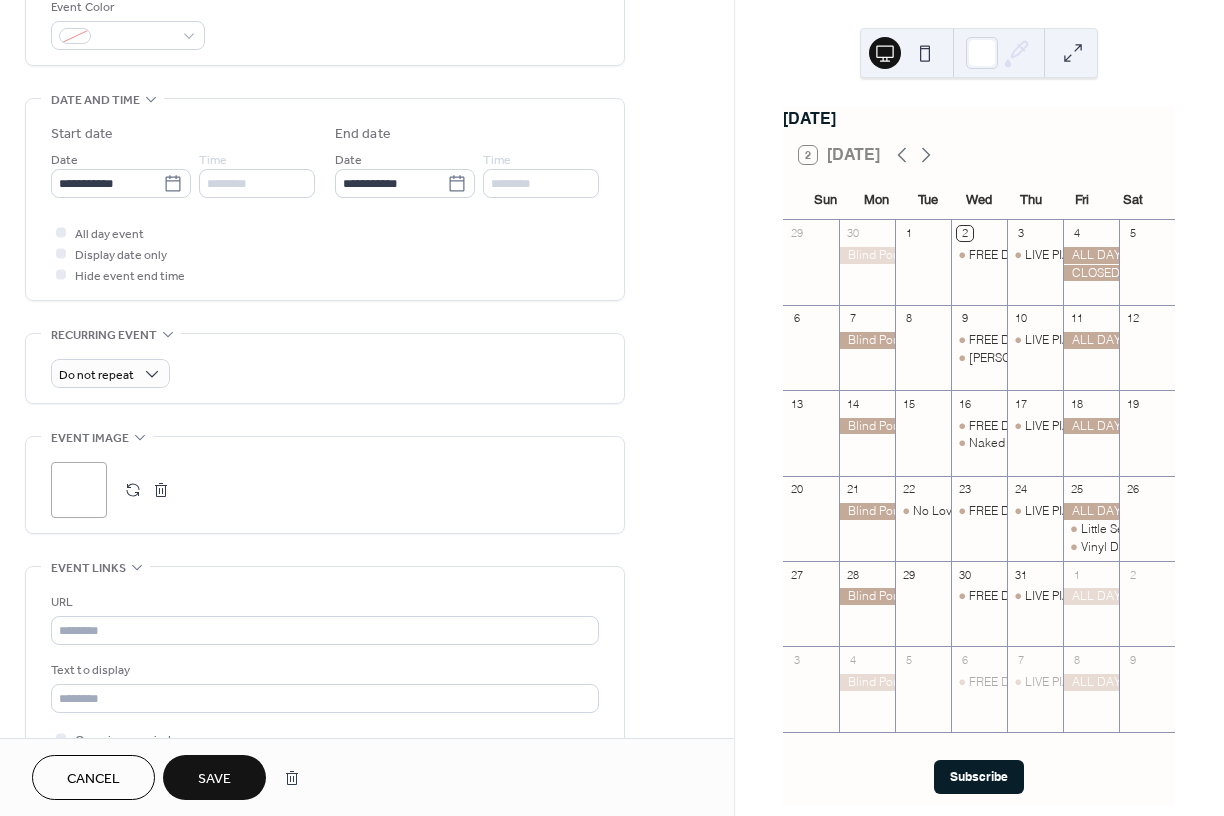 scroll, scrollTop: 747, scrollLeft: 0, axis: vertical 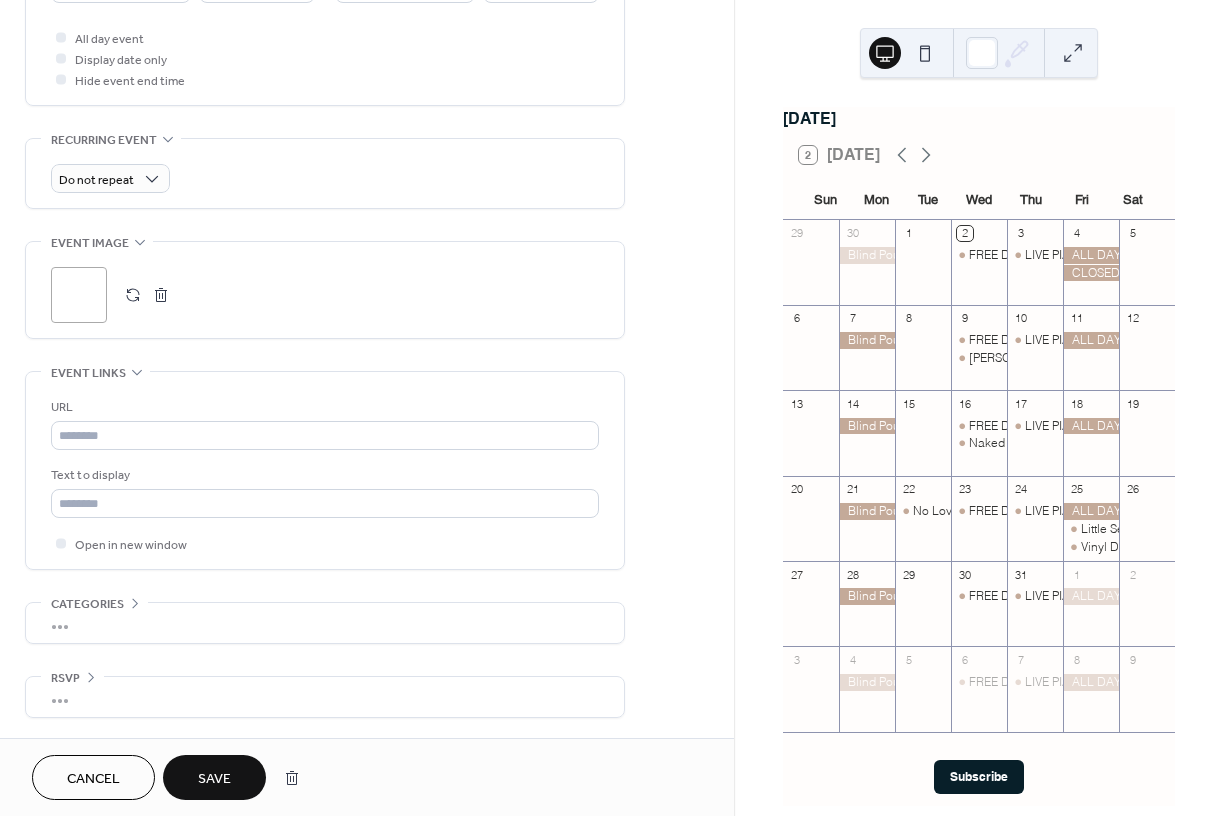 click on "Save" at bounding box center (214, 779) 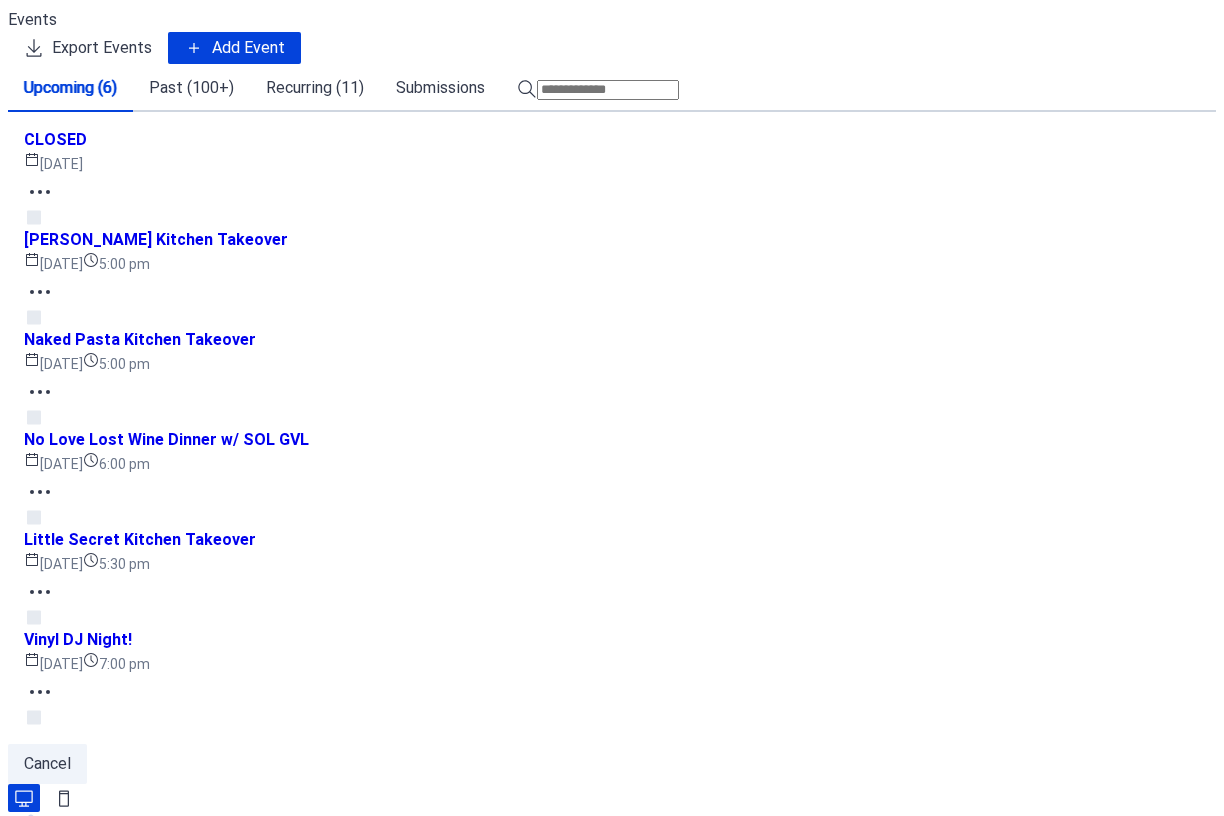scroll, scrollTop: 0, scrollLeft: 0, axis: both 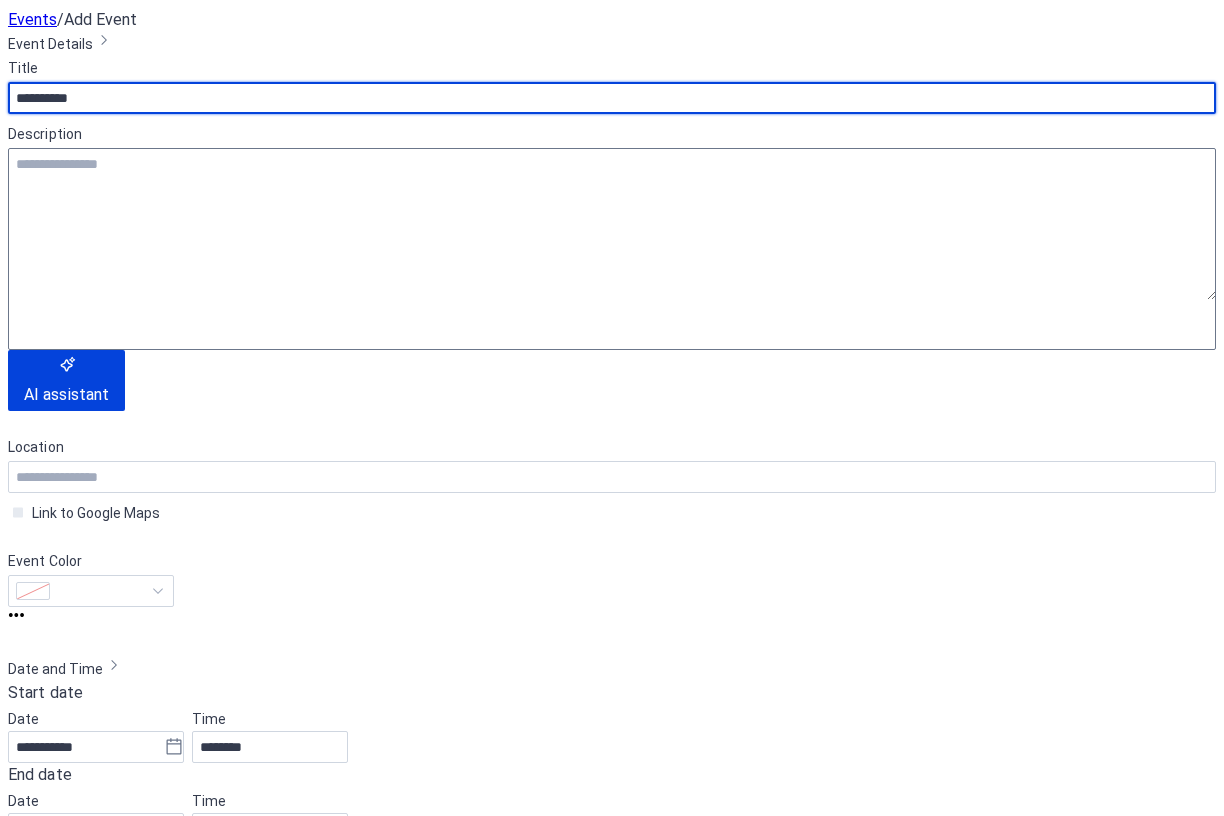 type on "**********" 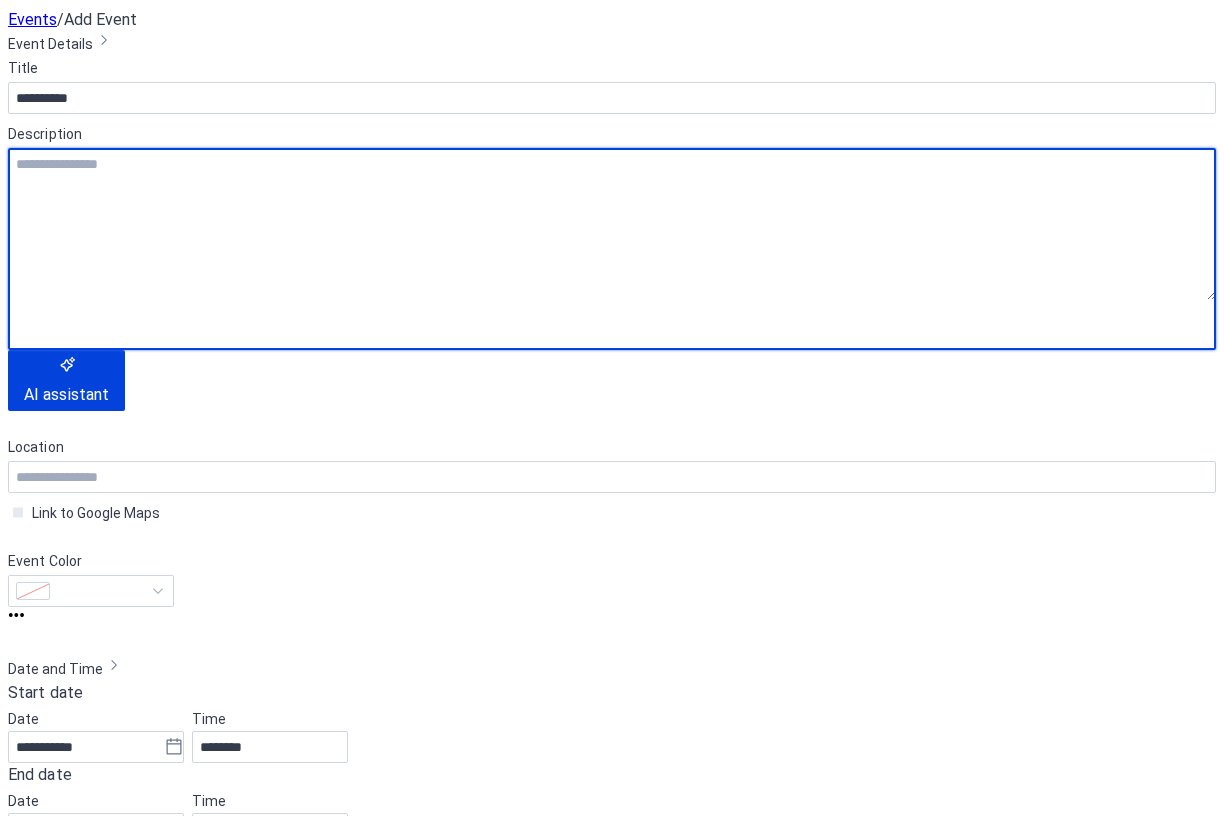 click at bounding box center [325, 295] 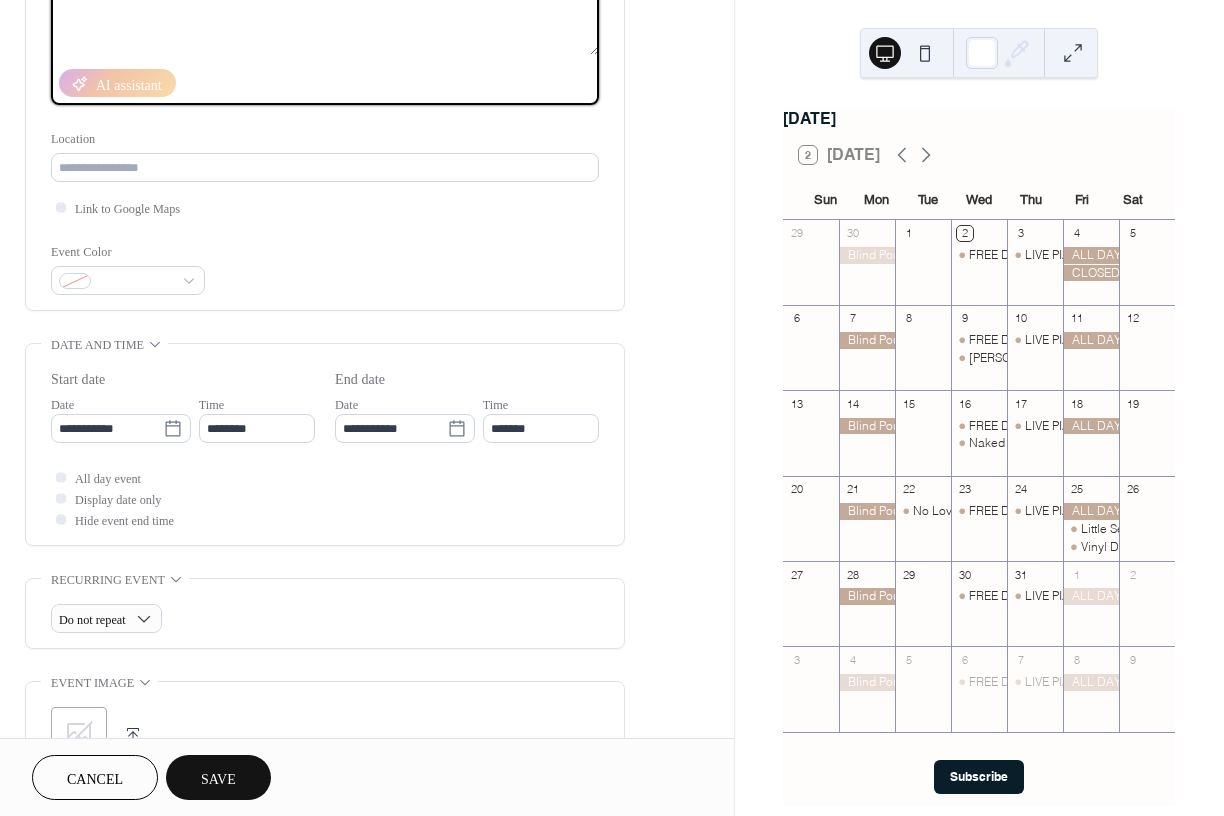 scroll, scrollTop: 325, scrollLeft: 0, axis: vertical 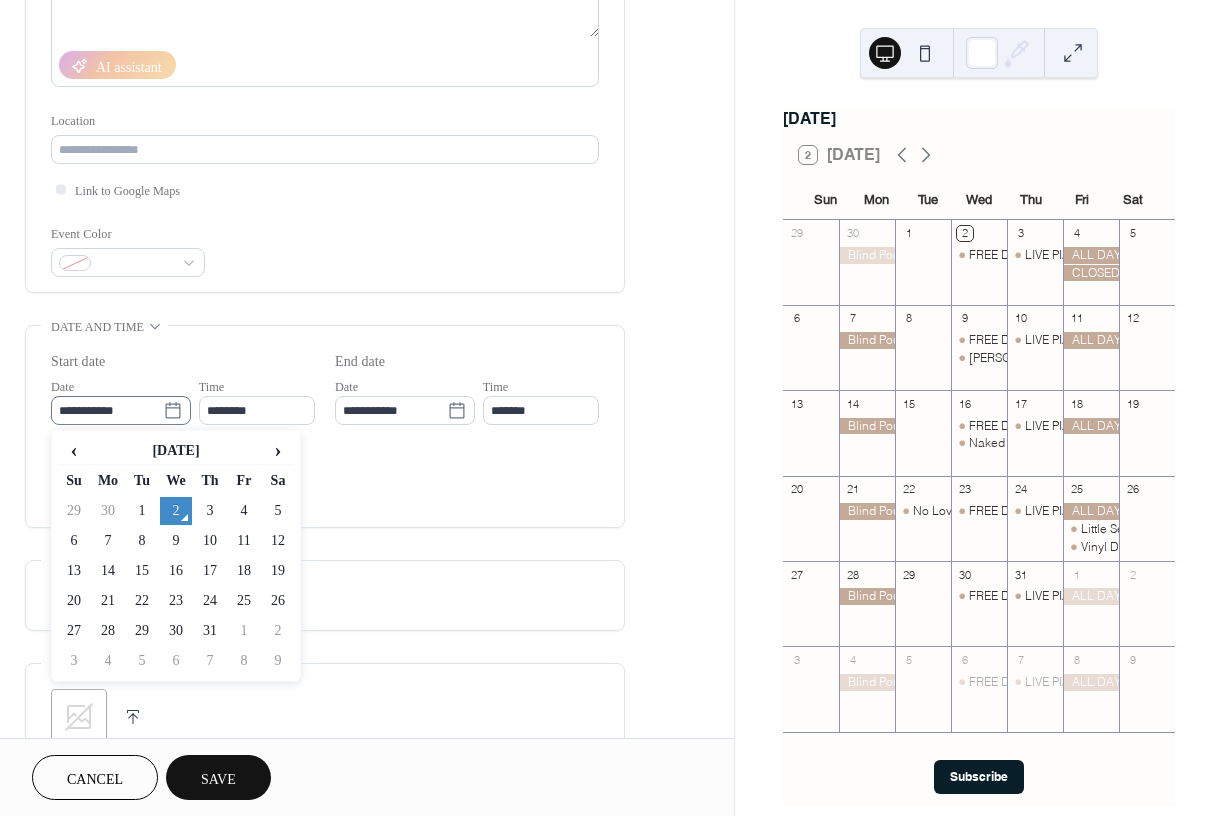 click 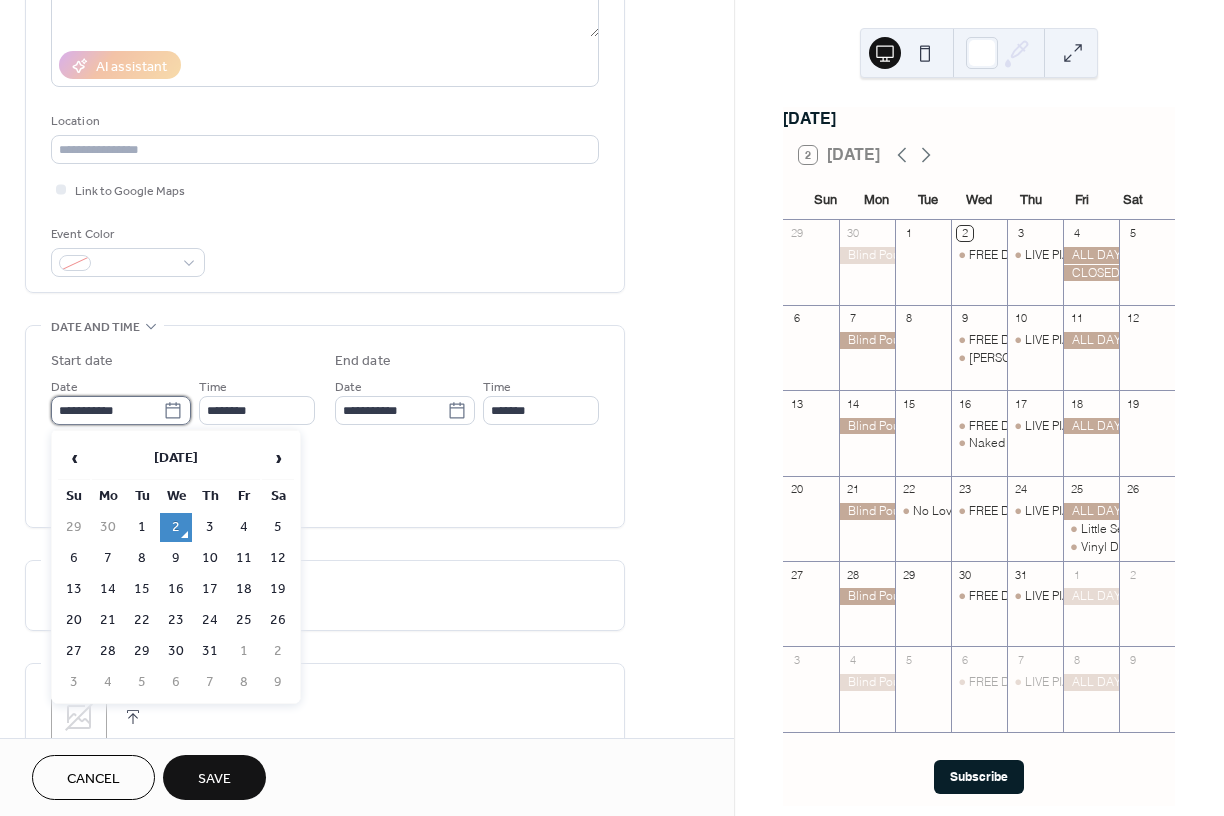 click on "**********" at bounding box center (107, 410) 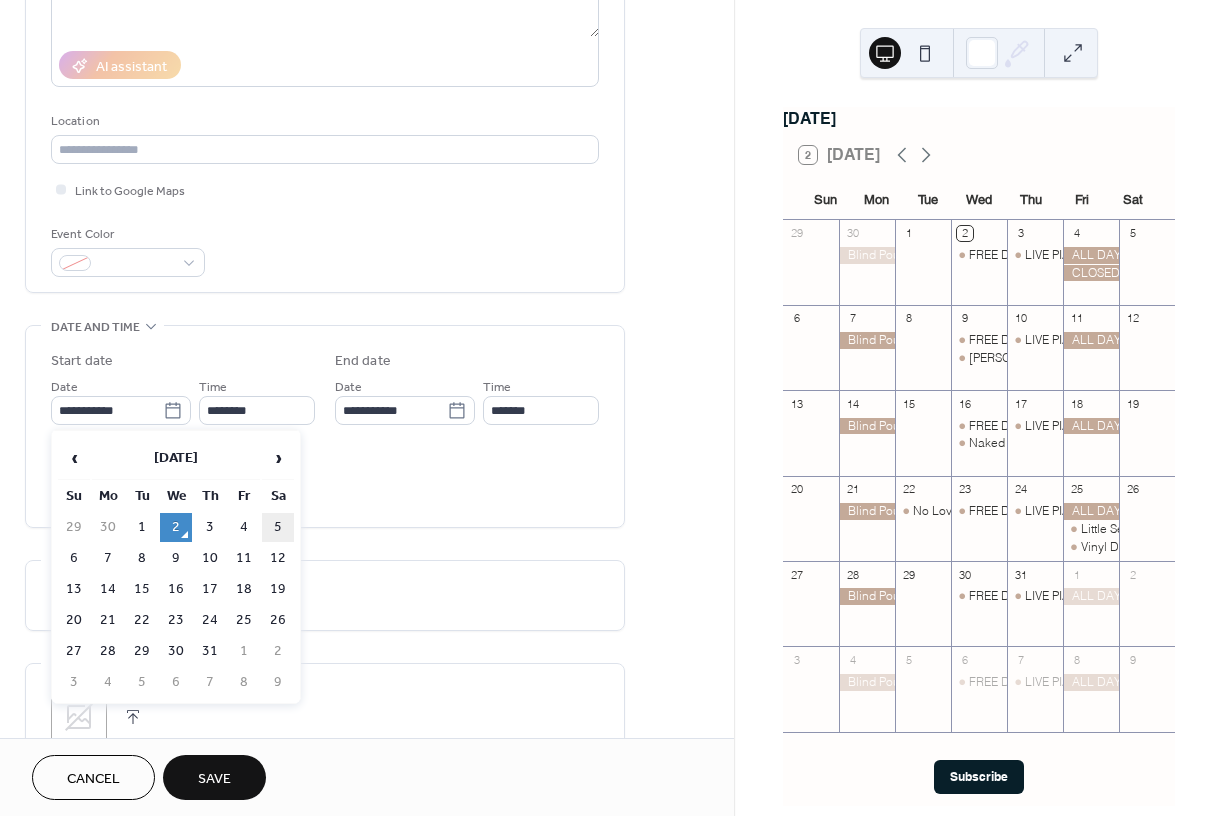 click on "5" at bounding box center (278, 527) 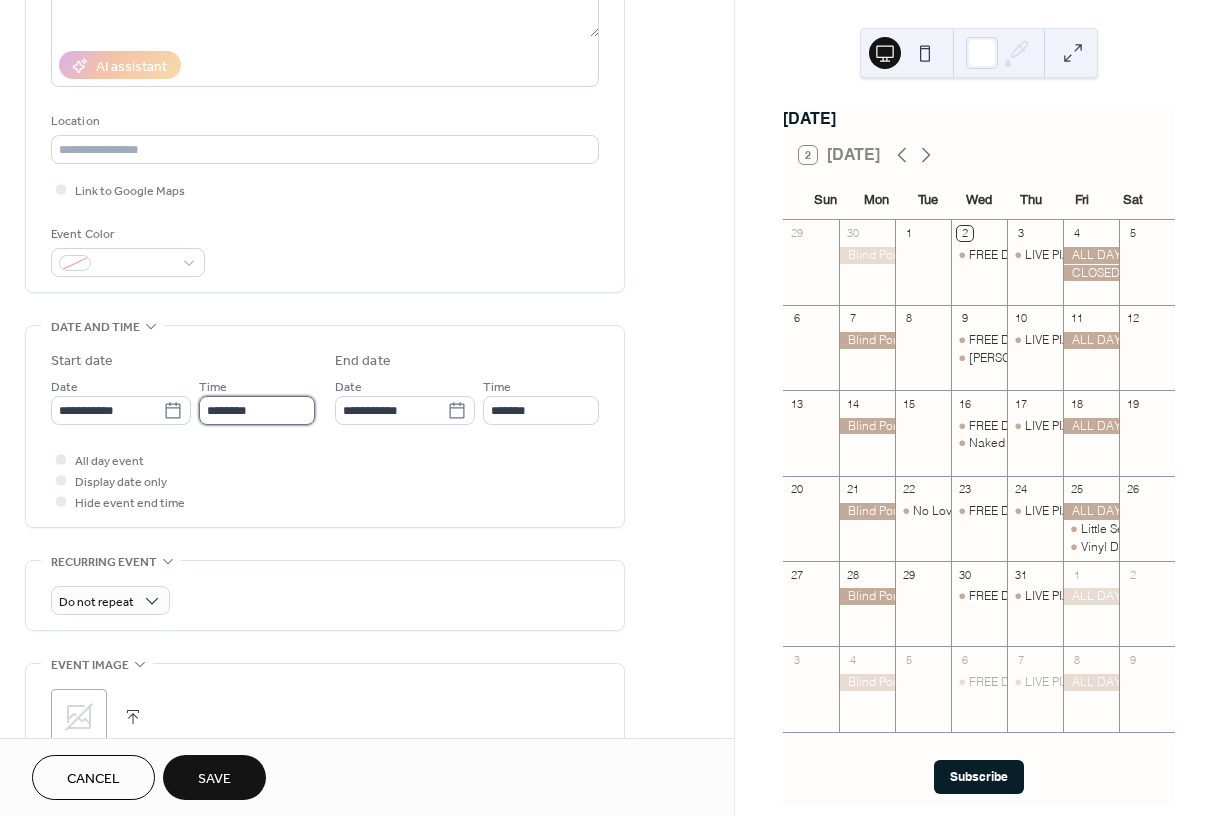 click on "********" at bounding box center [257, 410] 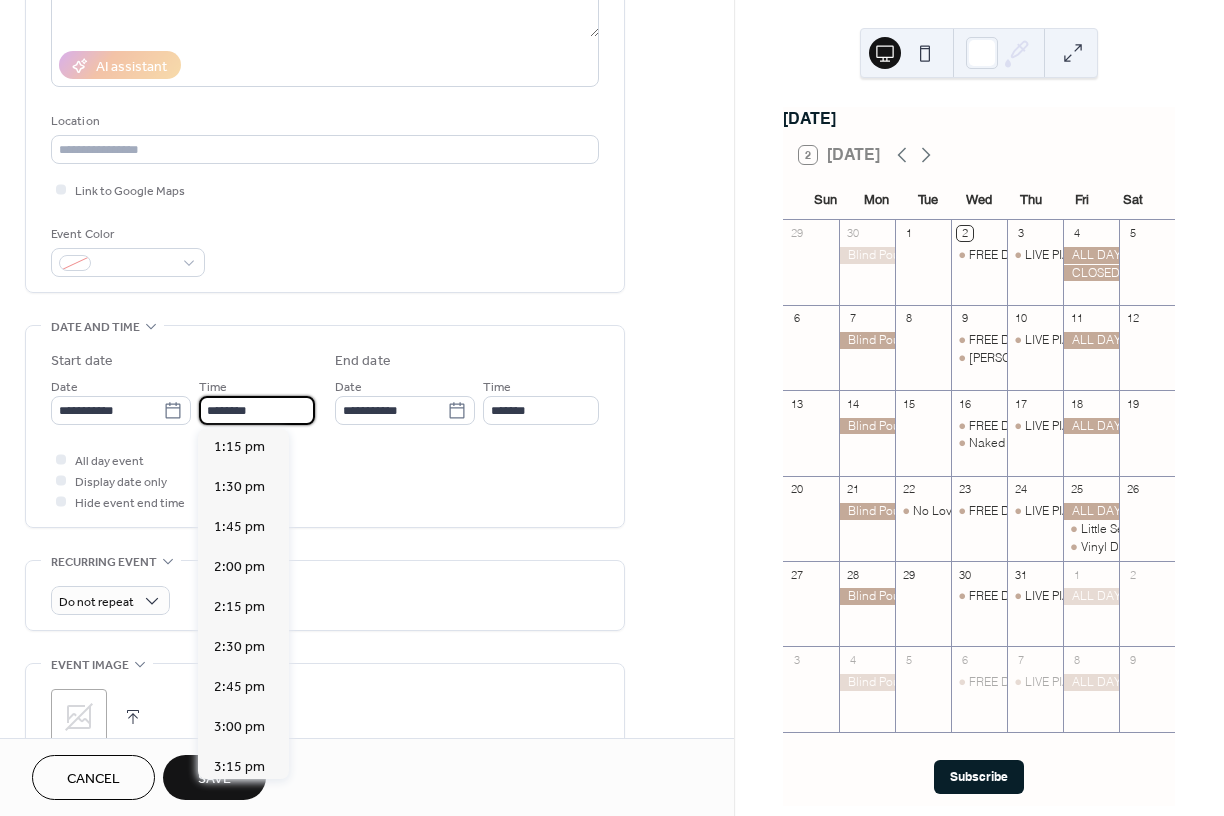 scroll, scrollTop: 2162, scrollLeft: 0, axis: vertical 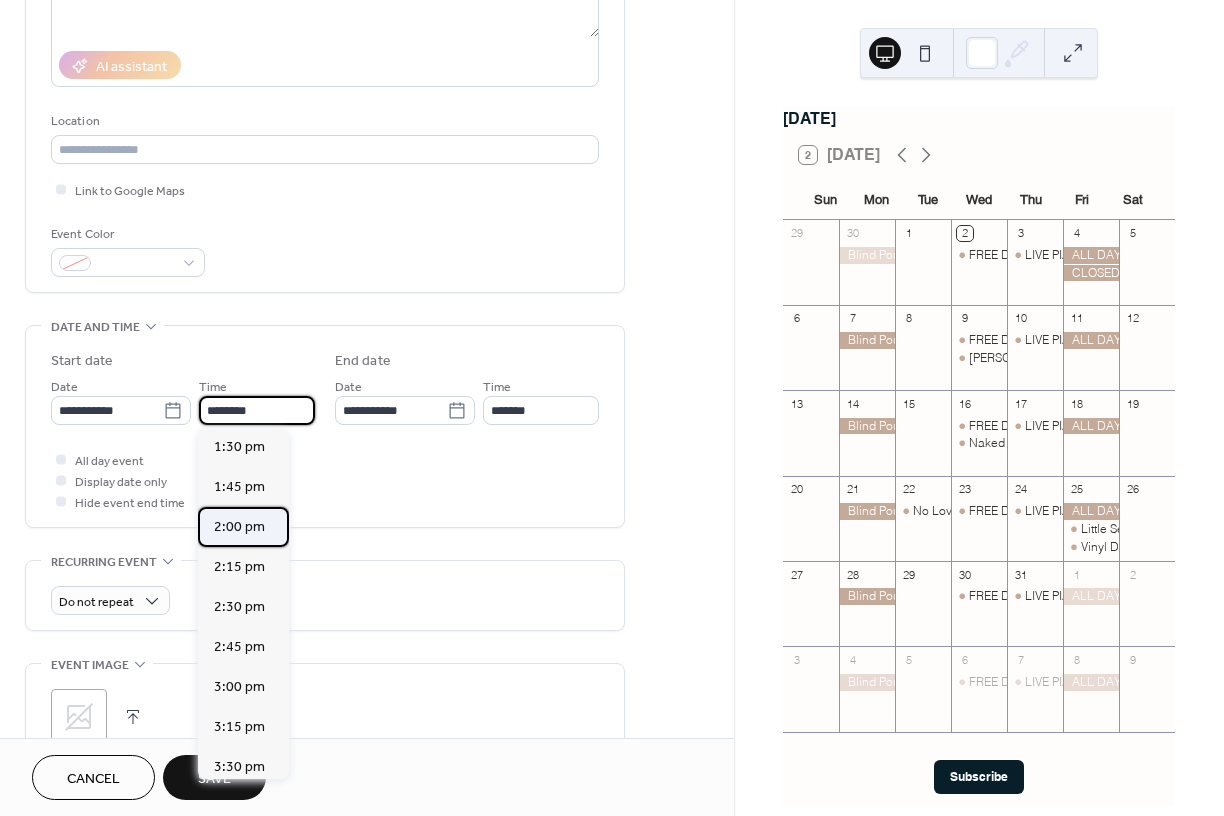 click on "2:00 pm" at bounding box center [239, 527] 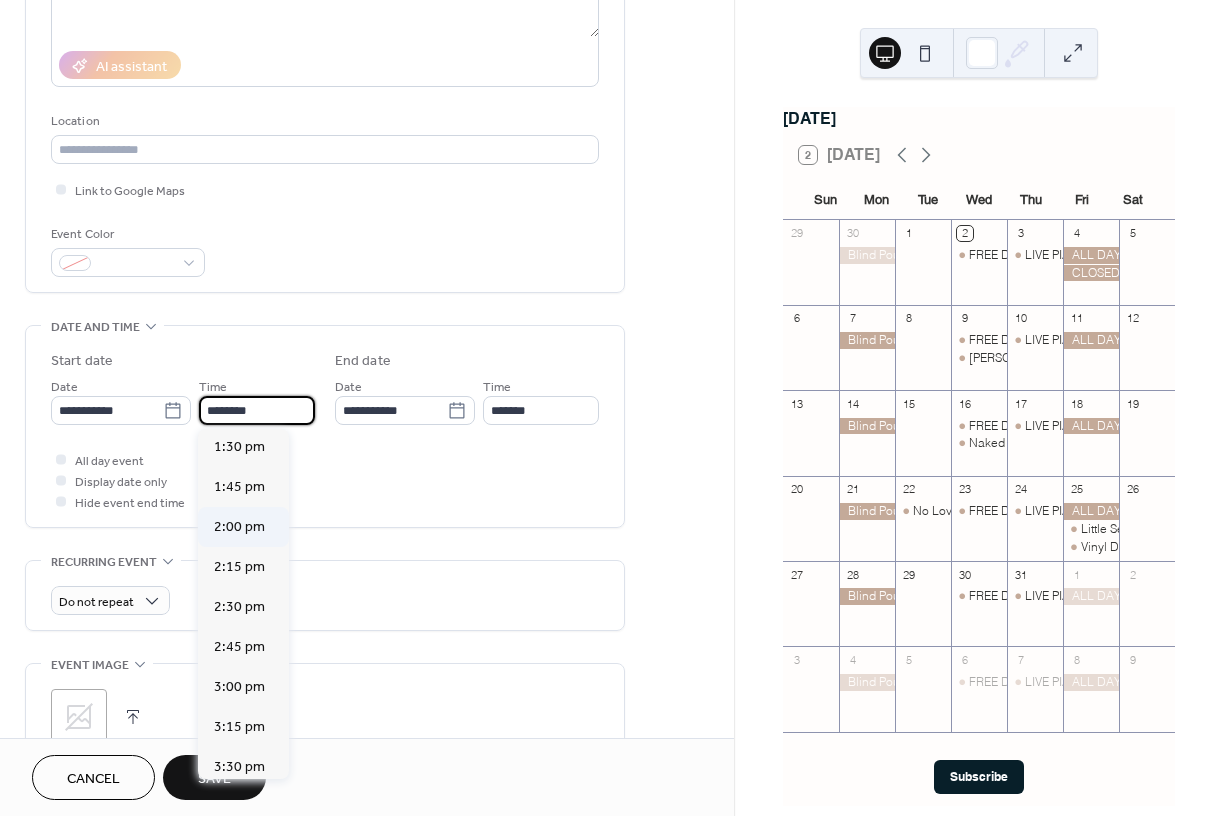 type on "*******" 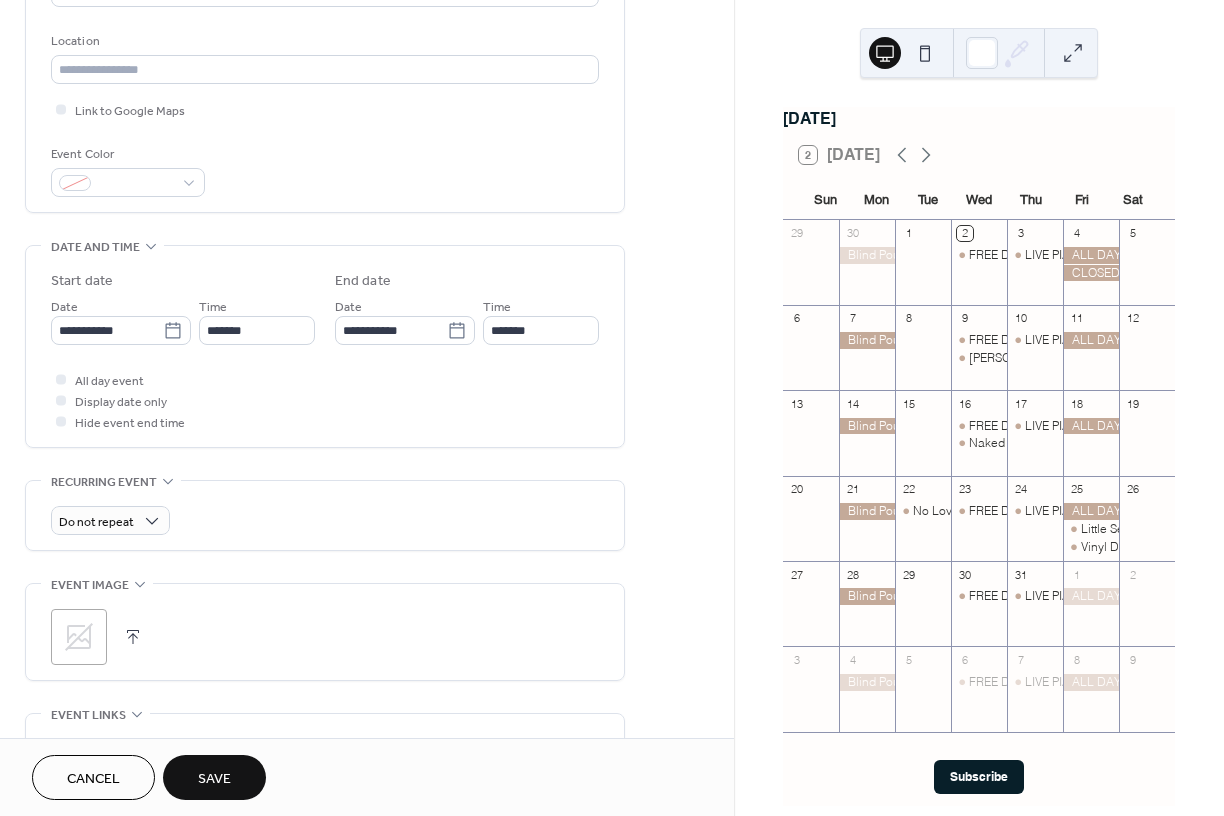 scroll, scrollTop: 408, scrollLeft: 0, axis: vertical 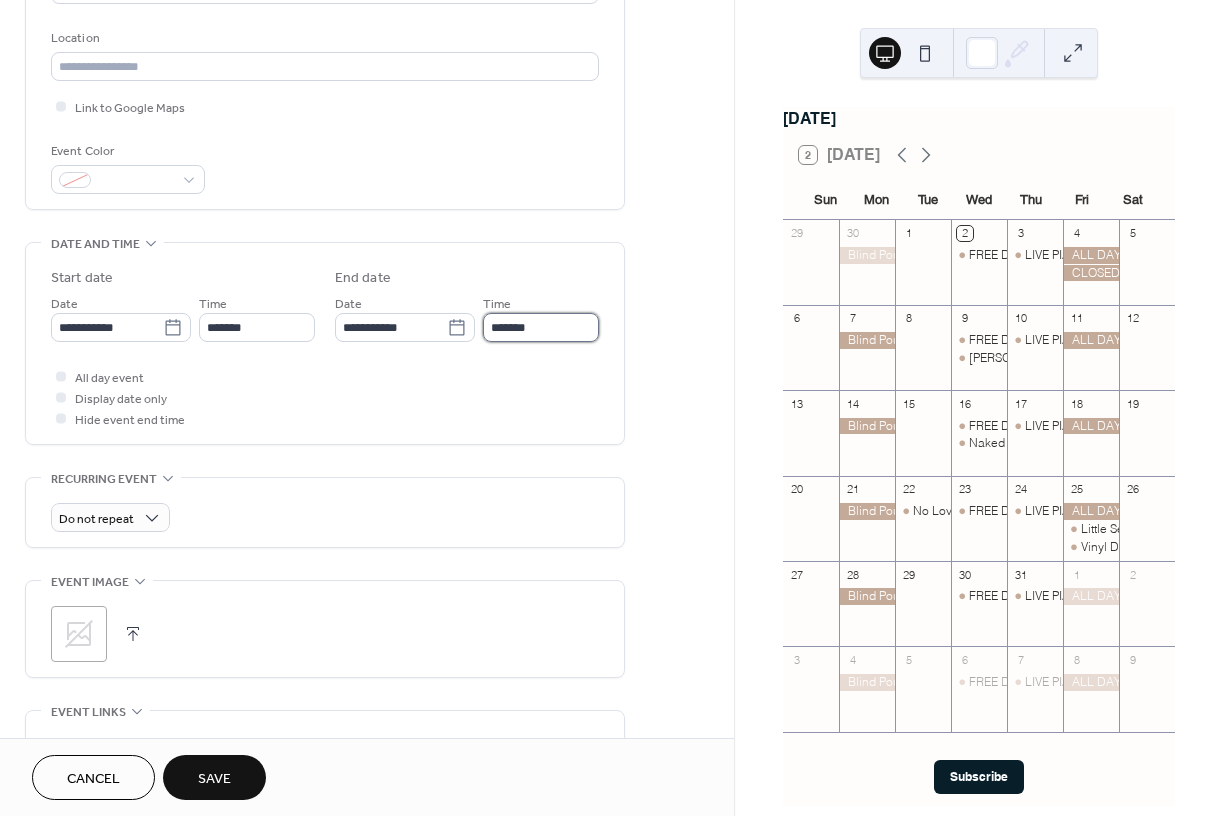 click on "*******" at bounding box center [541, 327] 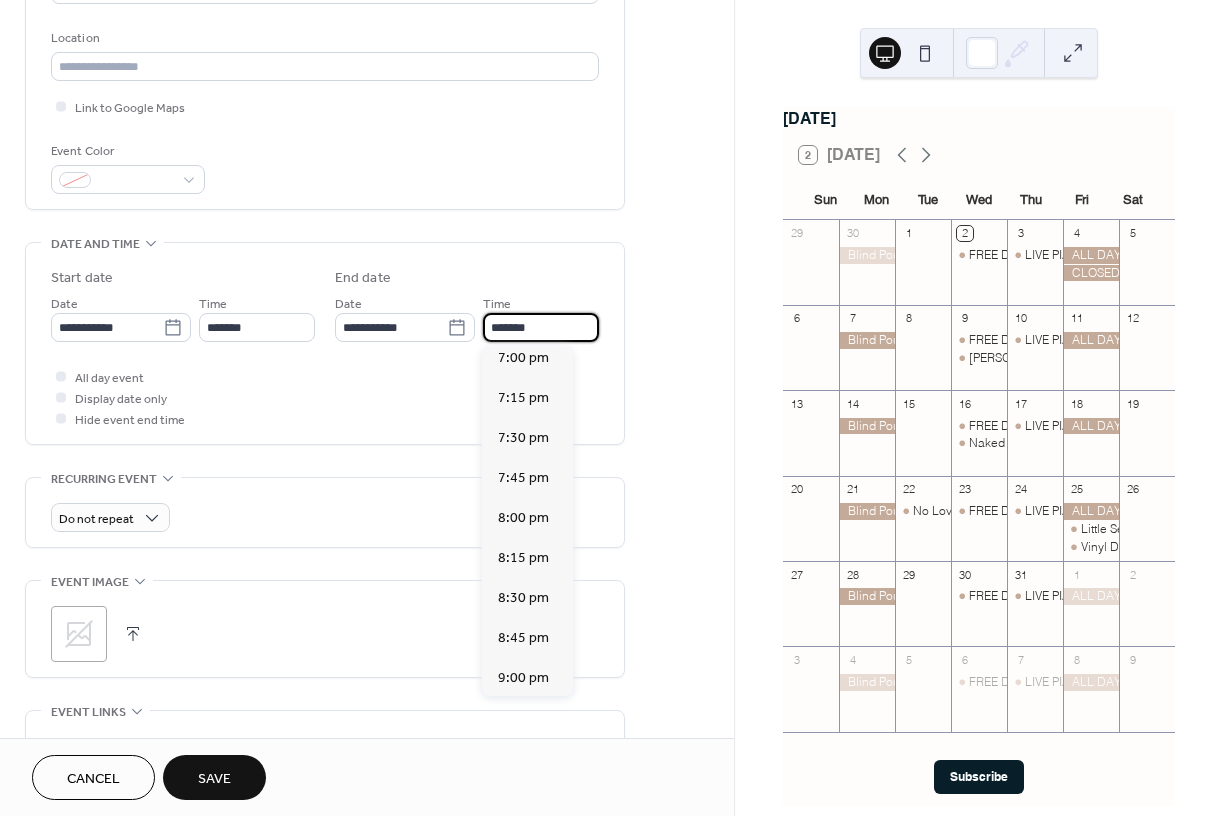 scroll, scrollTop: 770, scrollLeft: 0, axis: vertical 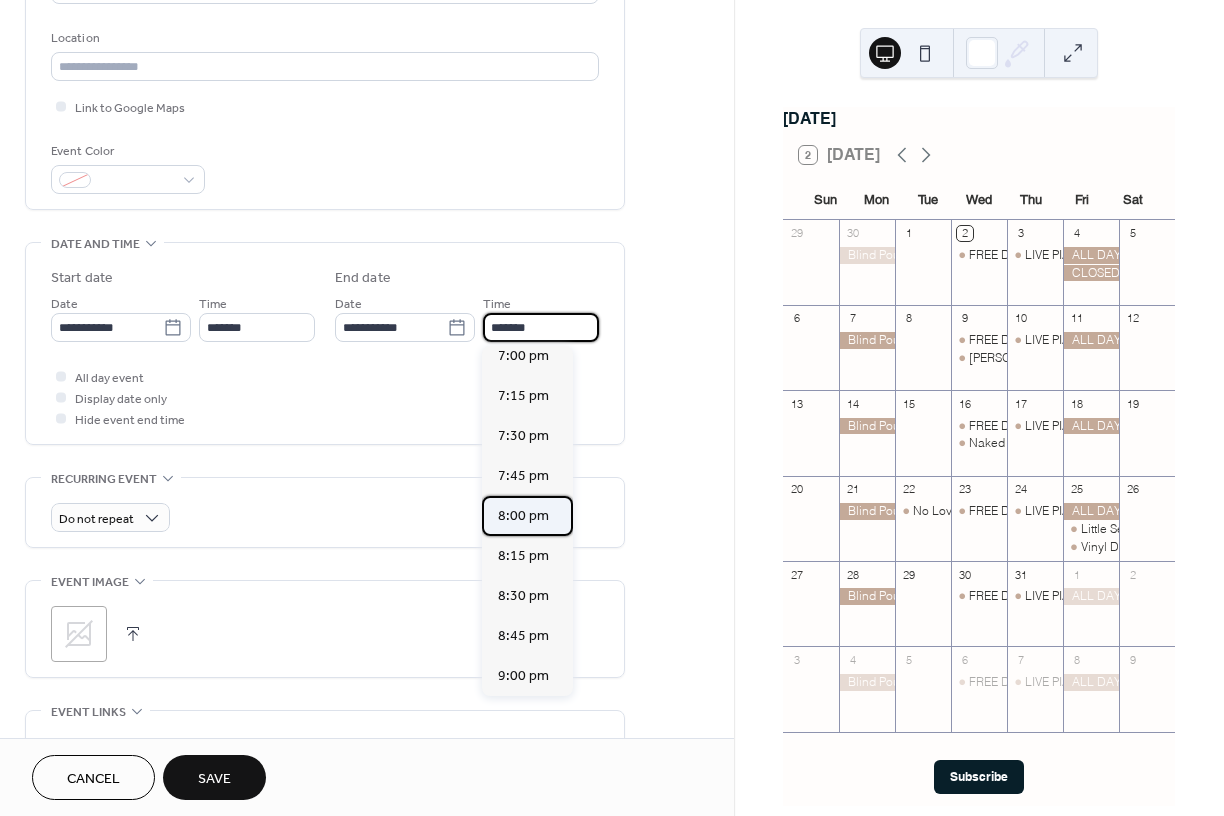 click on "8:00 pm" at bounding box center (523, 516) 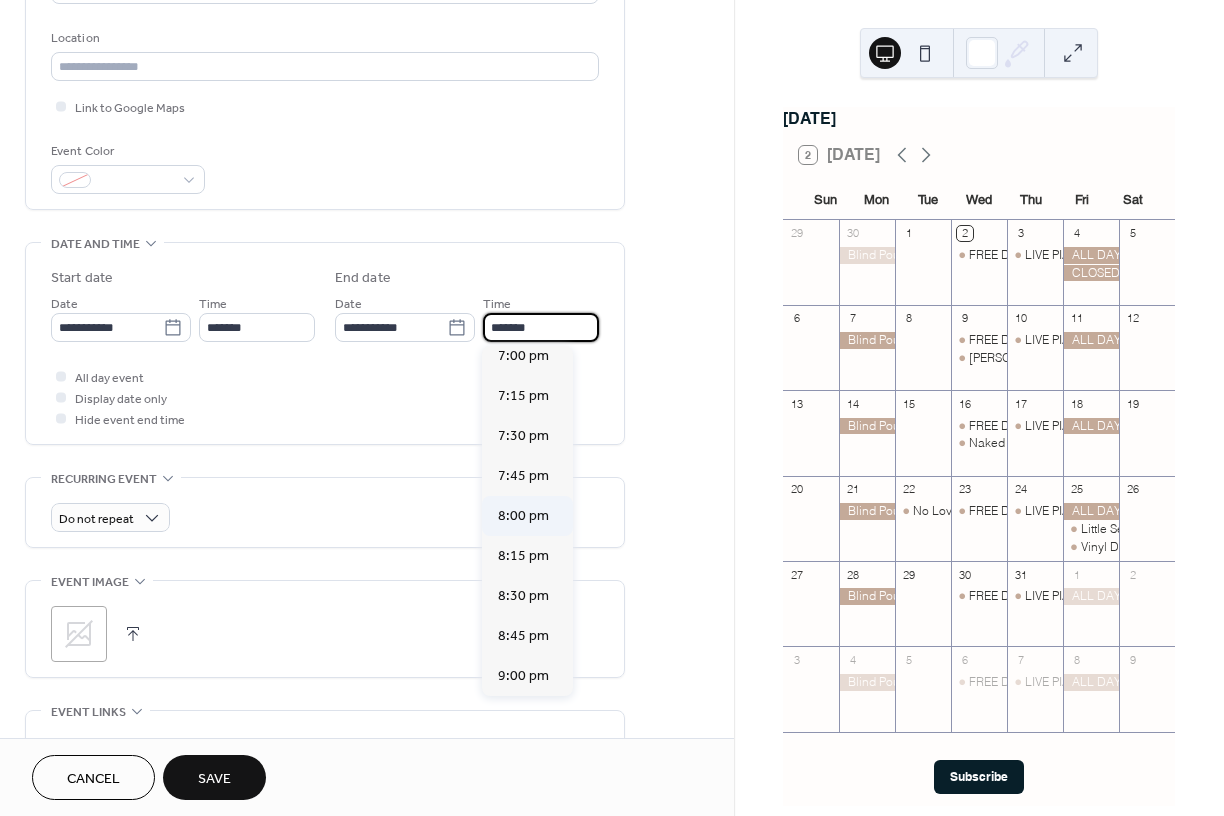 type on "*******" 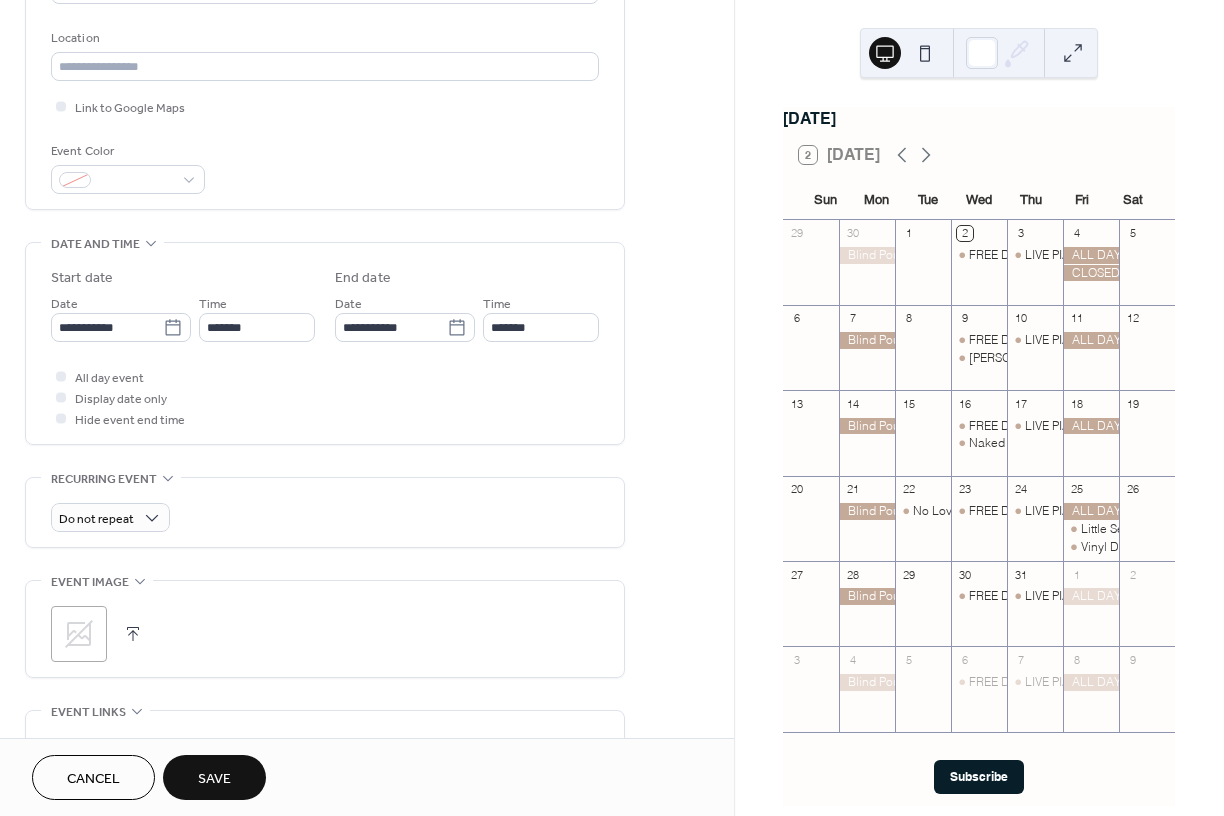 click 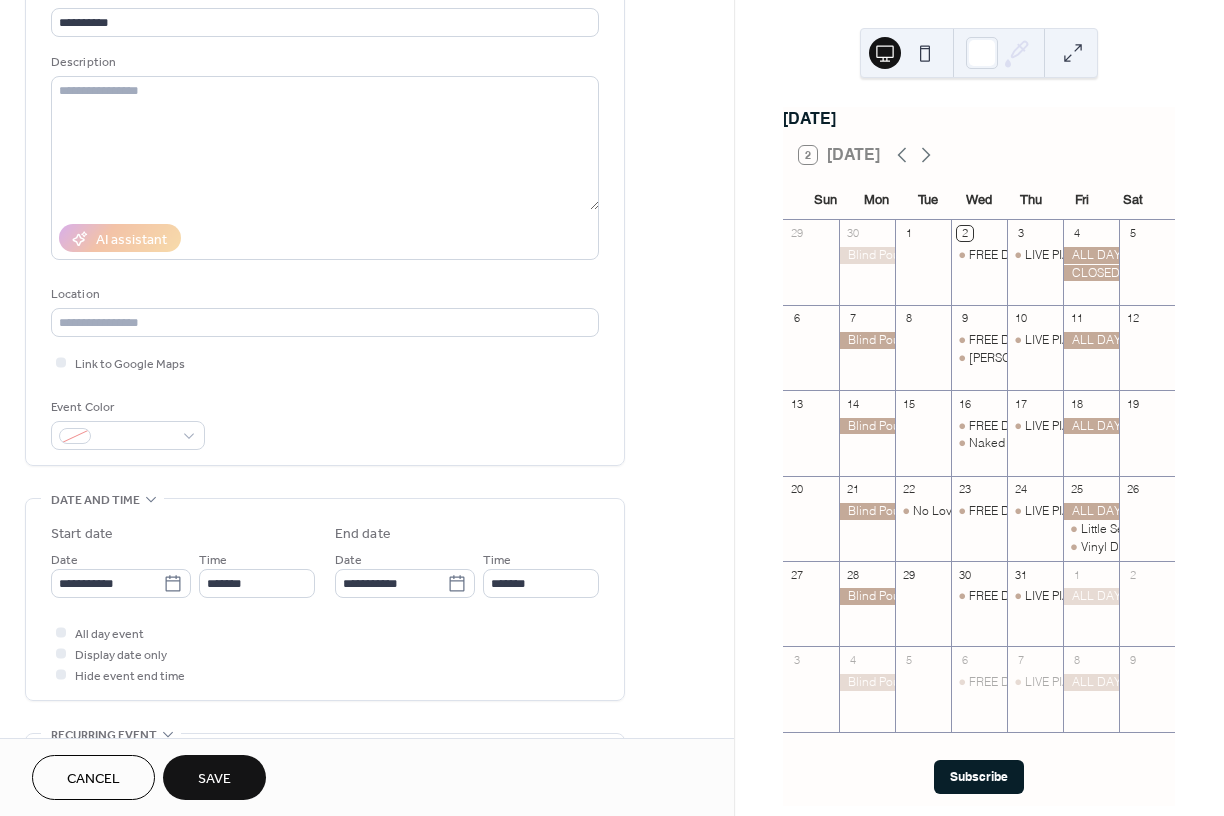 scroll, scrollTop: 160, scrollLeft: 0, axis: vertical 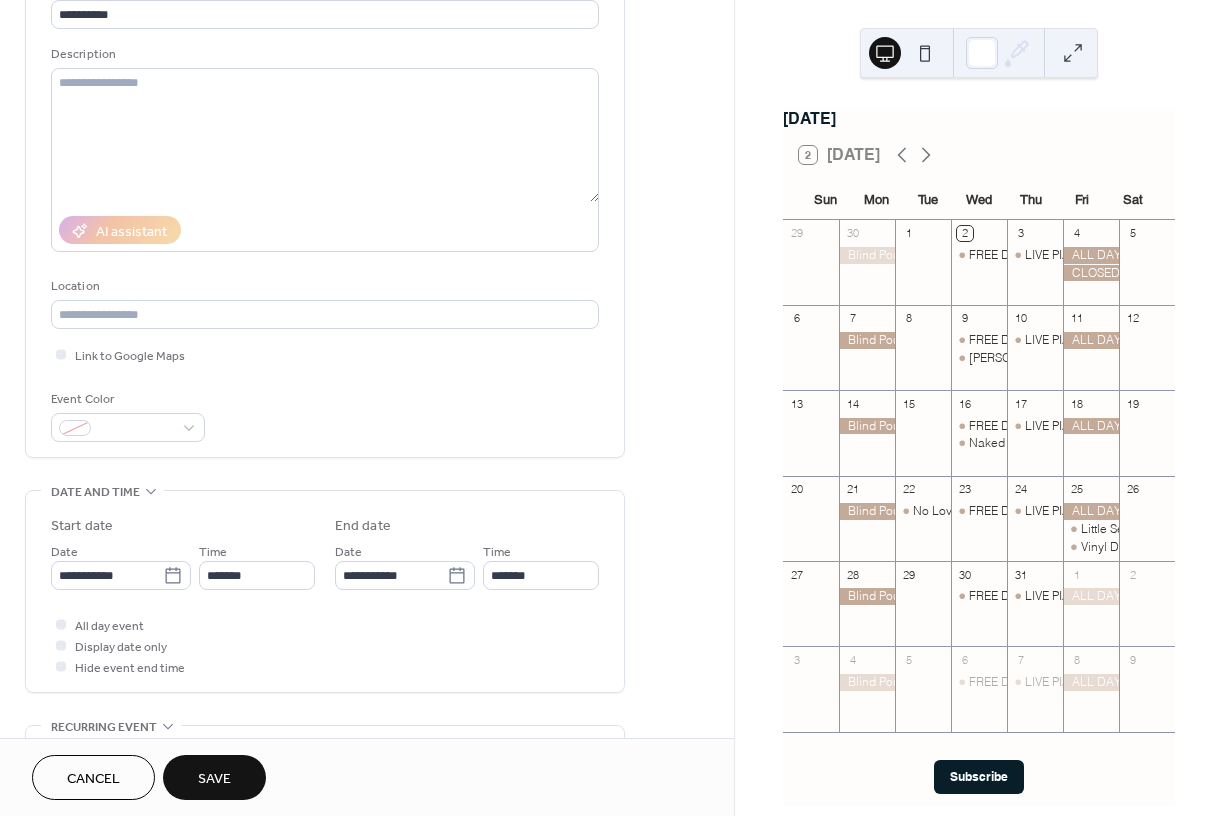click on "Save" at bounding box center (214, 779) 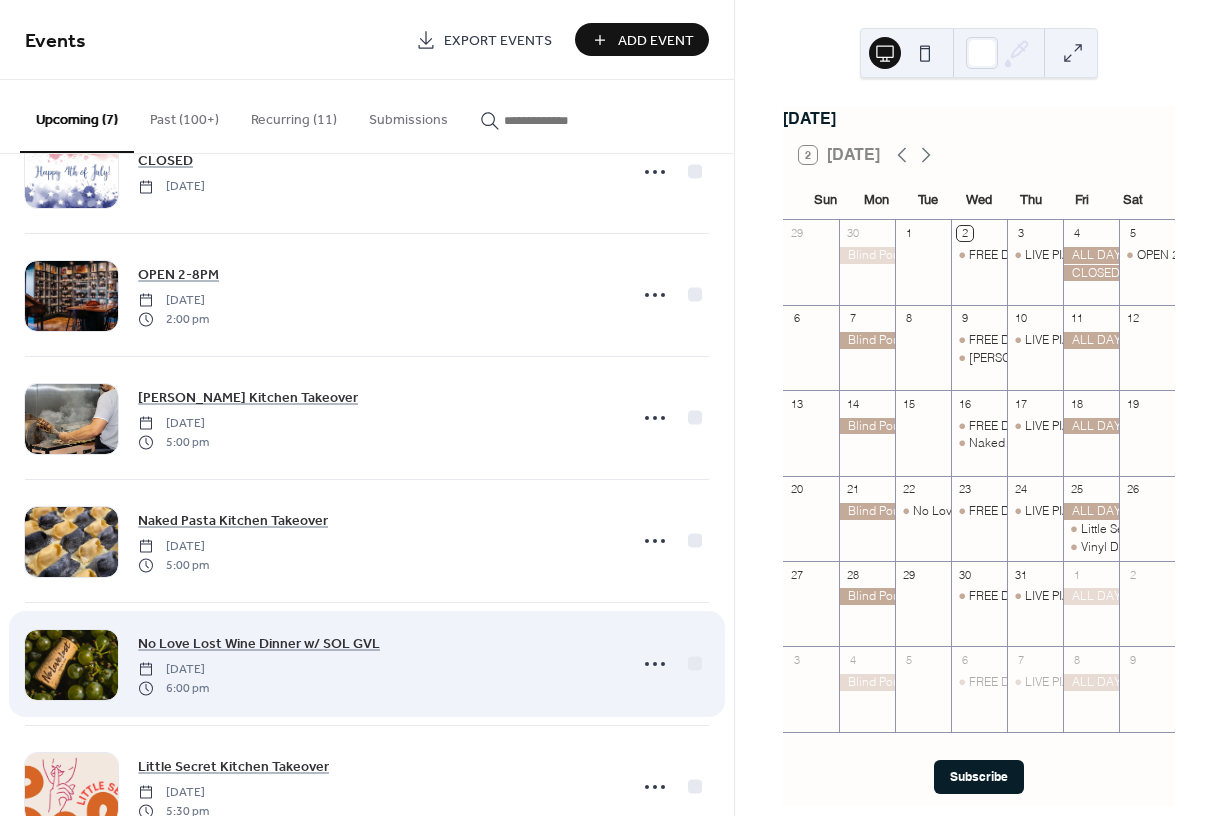 scroll, scrollTop: 0, scrollLeft: 0, axis: both 